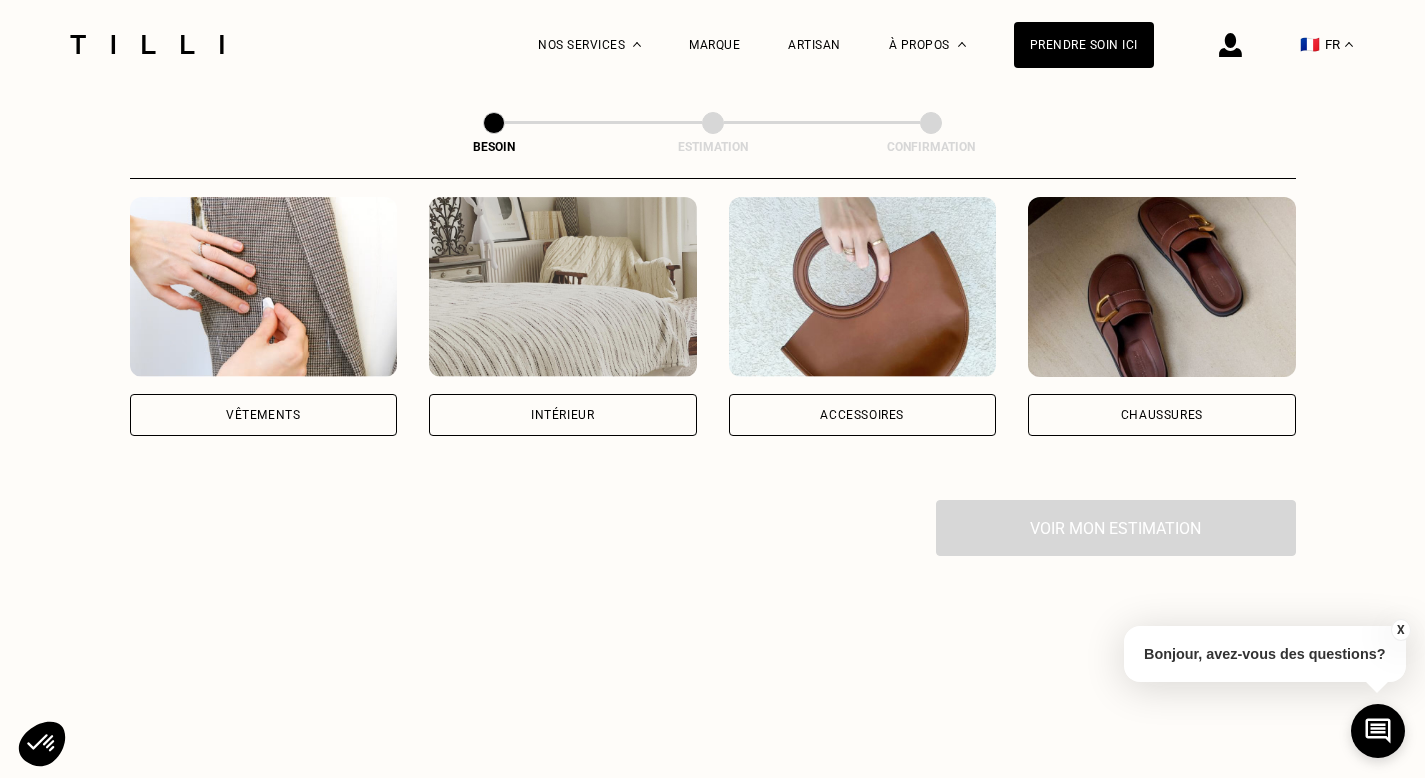 scroll, scrollTop: 374, scrollLeft: 0, axis: vertical 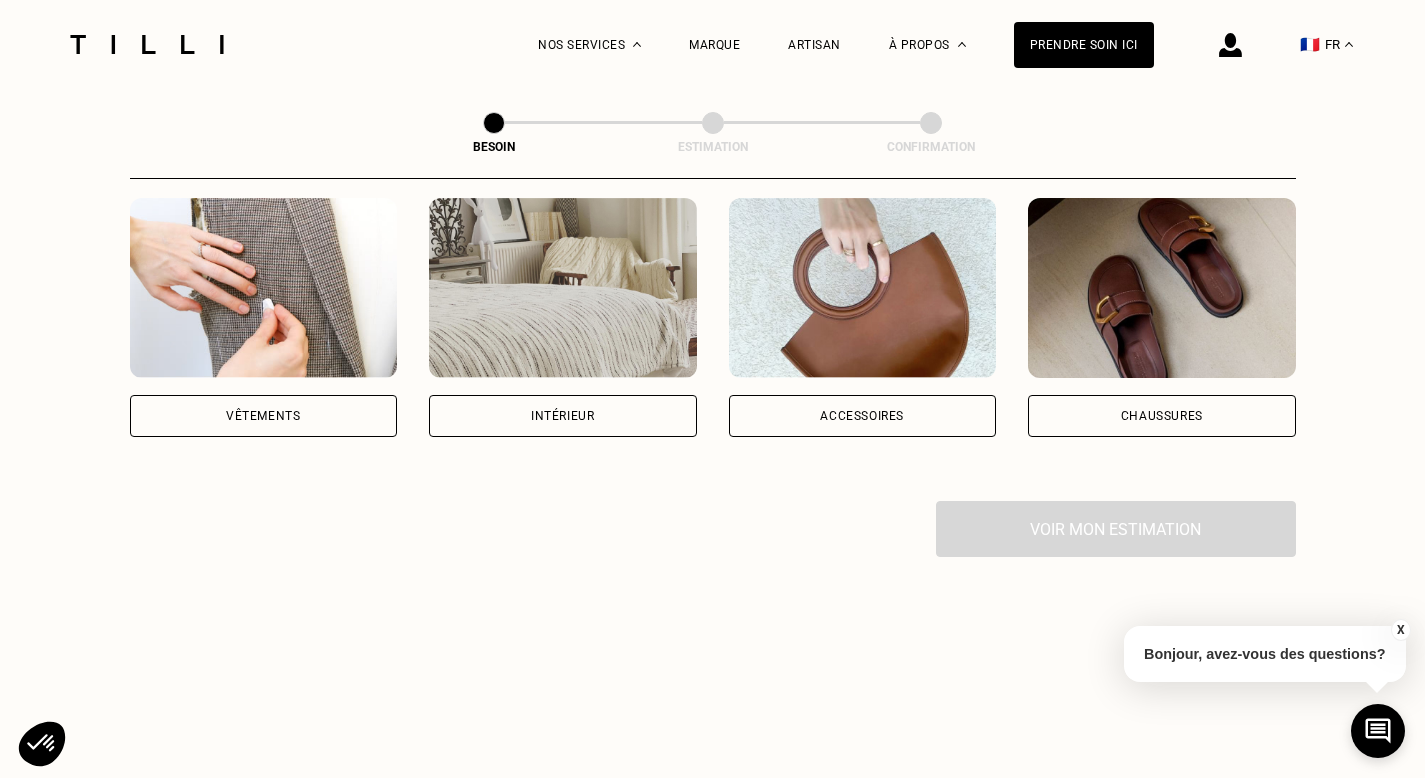click on "Vêtements" at bounding box center [264, 416] 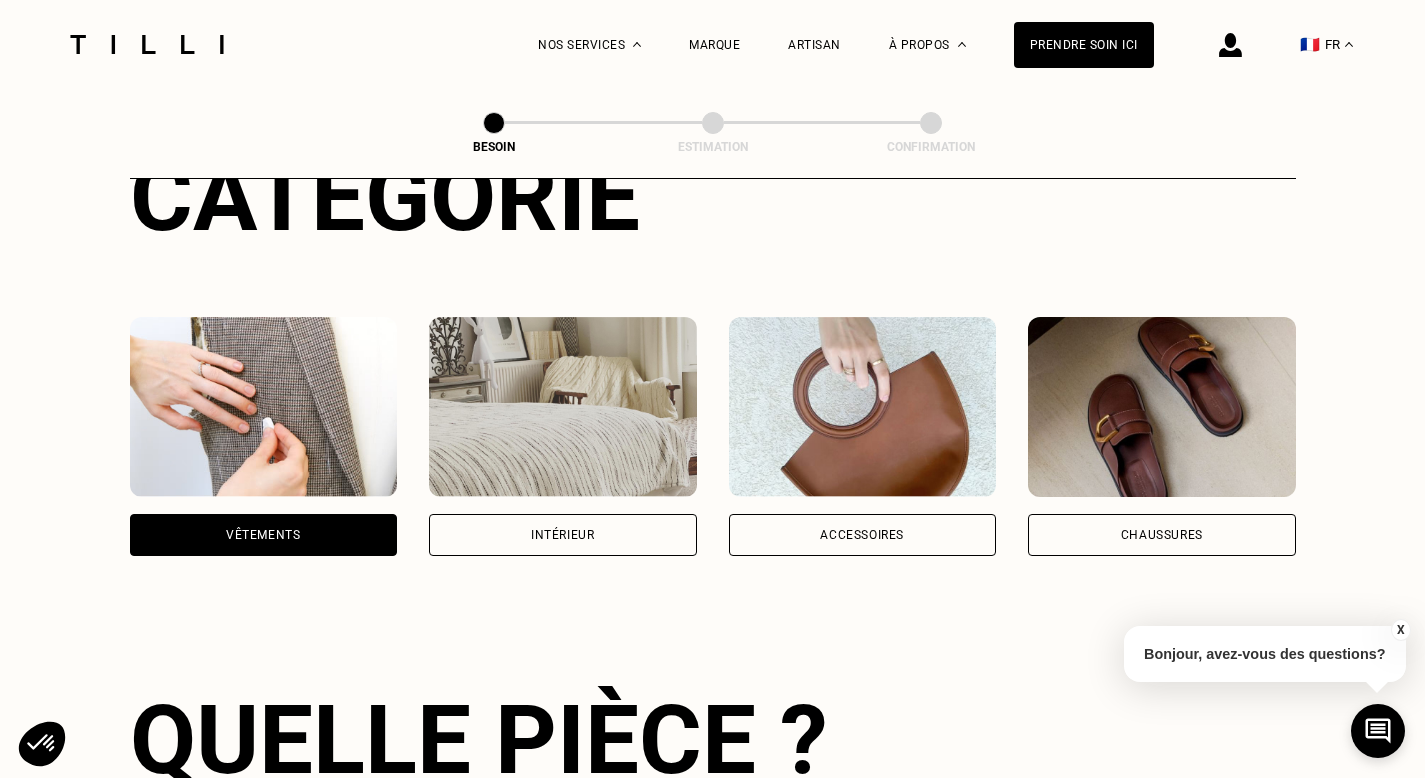 scroll, scrollTop: 291, scrollLeft: 0, axis: vertical 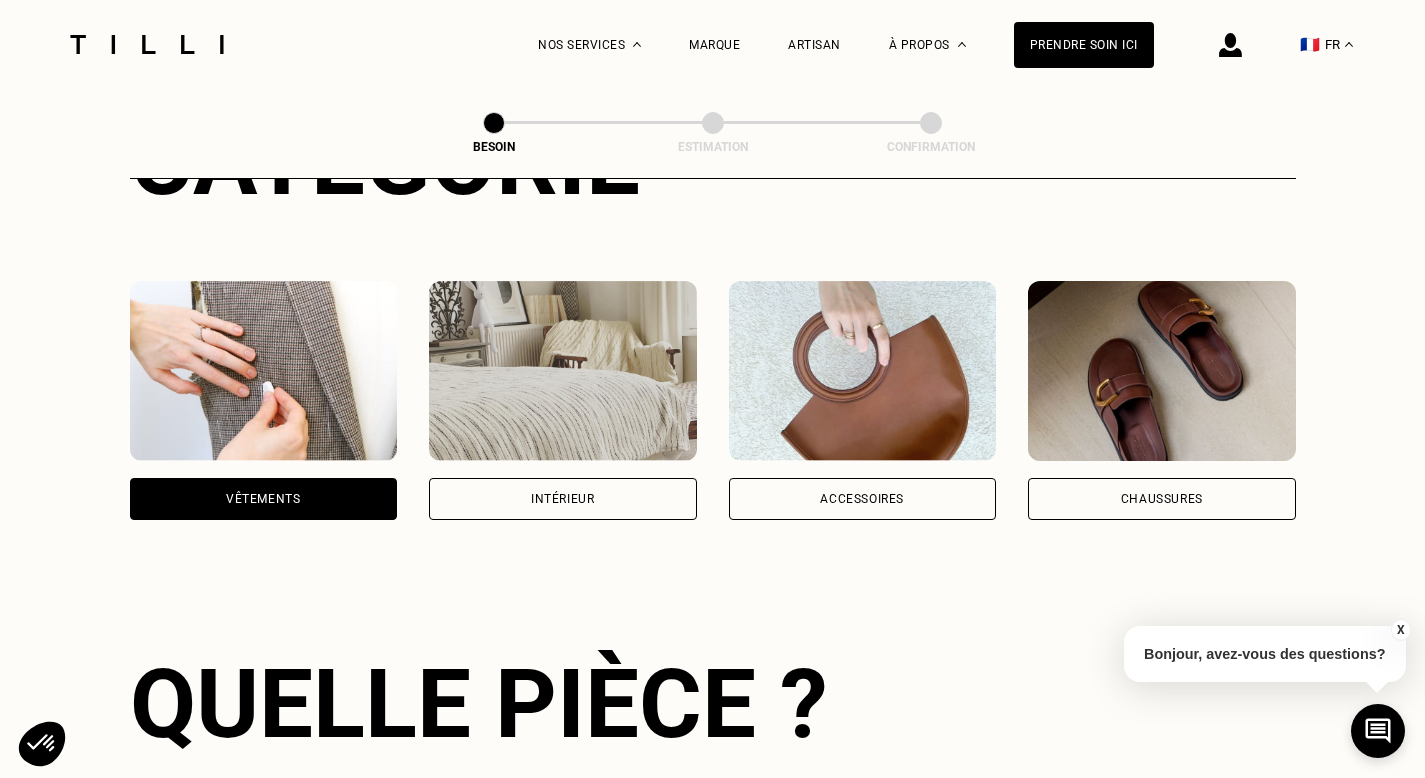 click on "Accessoires" at bounding box center [862, 499] 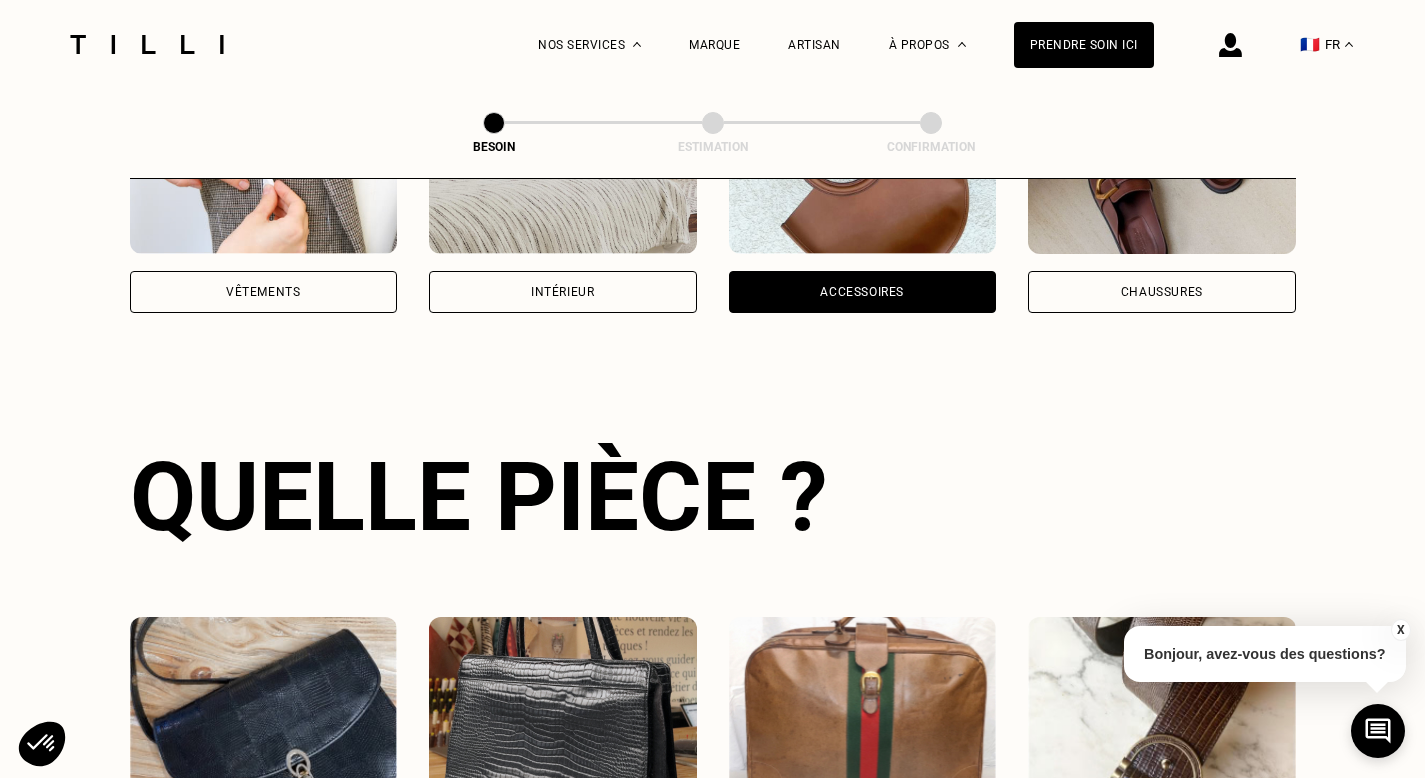 scroll, scrollTop: 496, scrollLeft: 0, axis: vertical 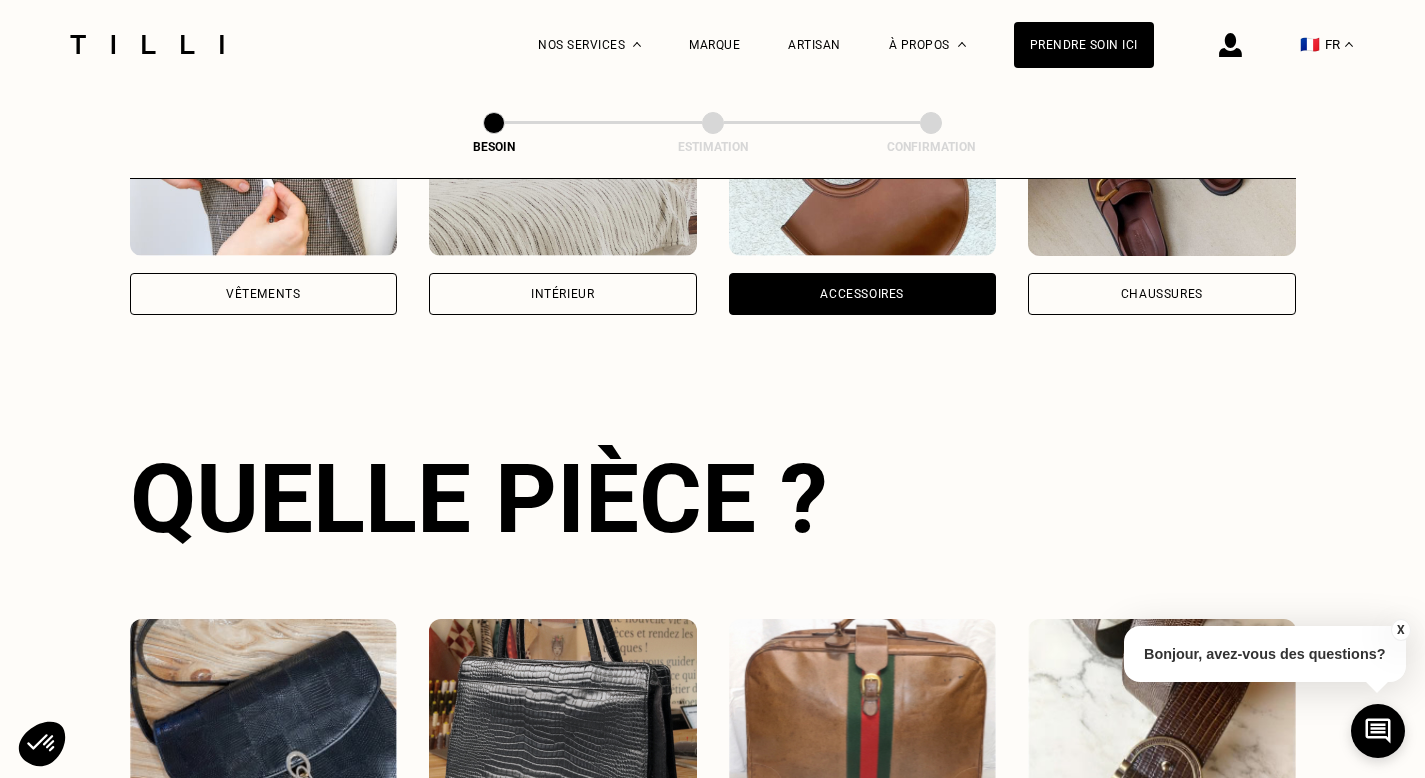 click on "Vêtements" at bounding box center [264, 294] 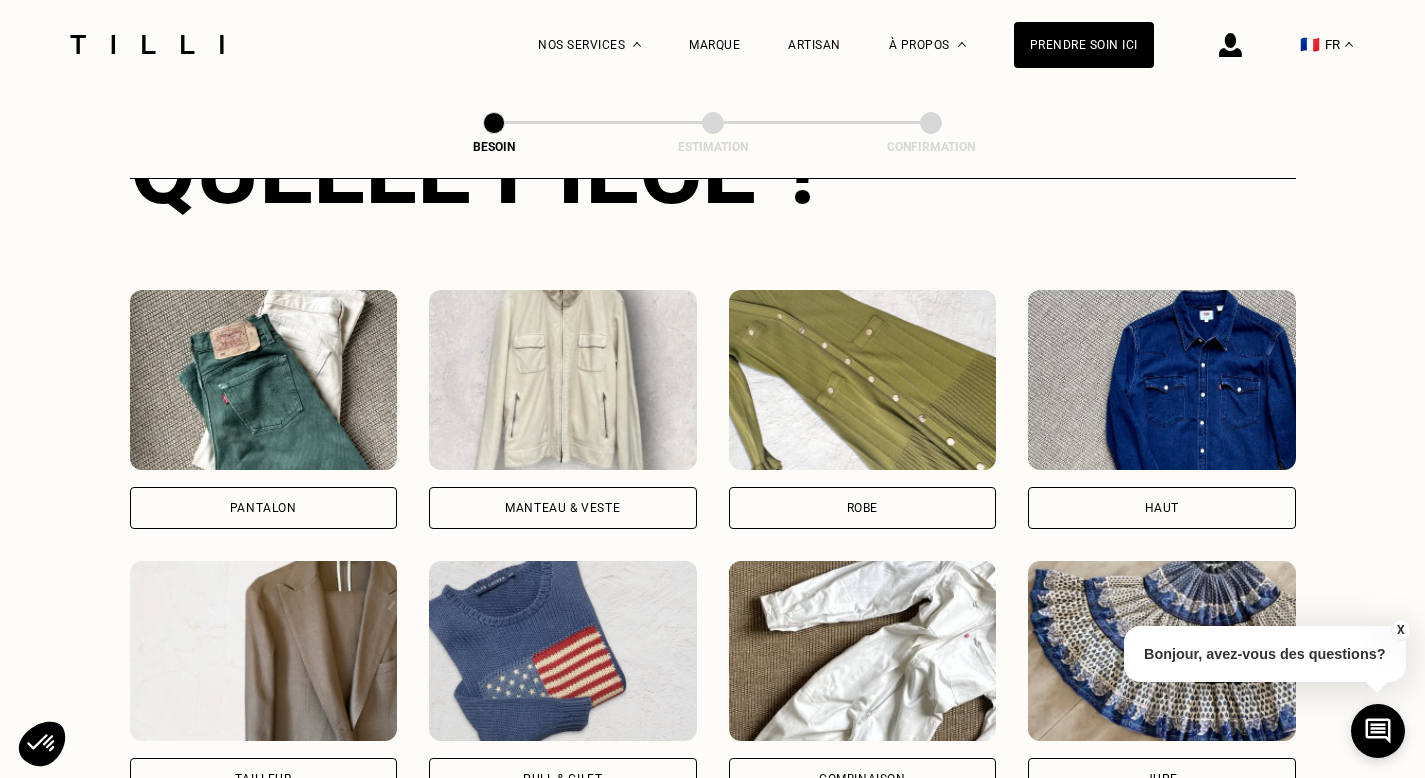 scroll, scrollTop: 853, scrollLeft: 0, axis: vertical 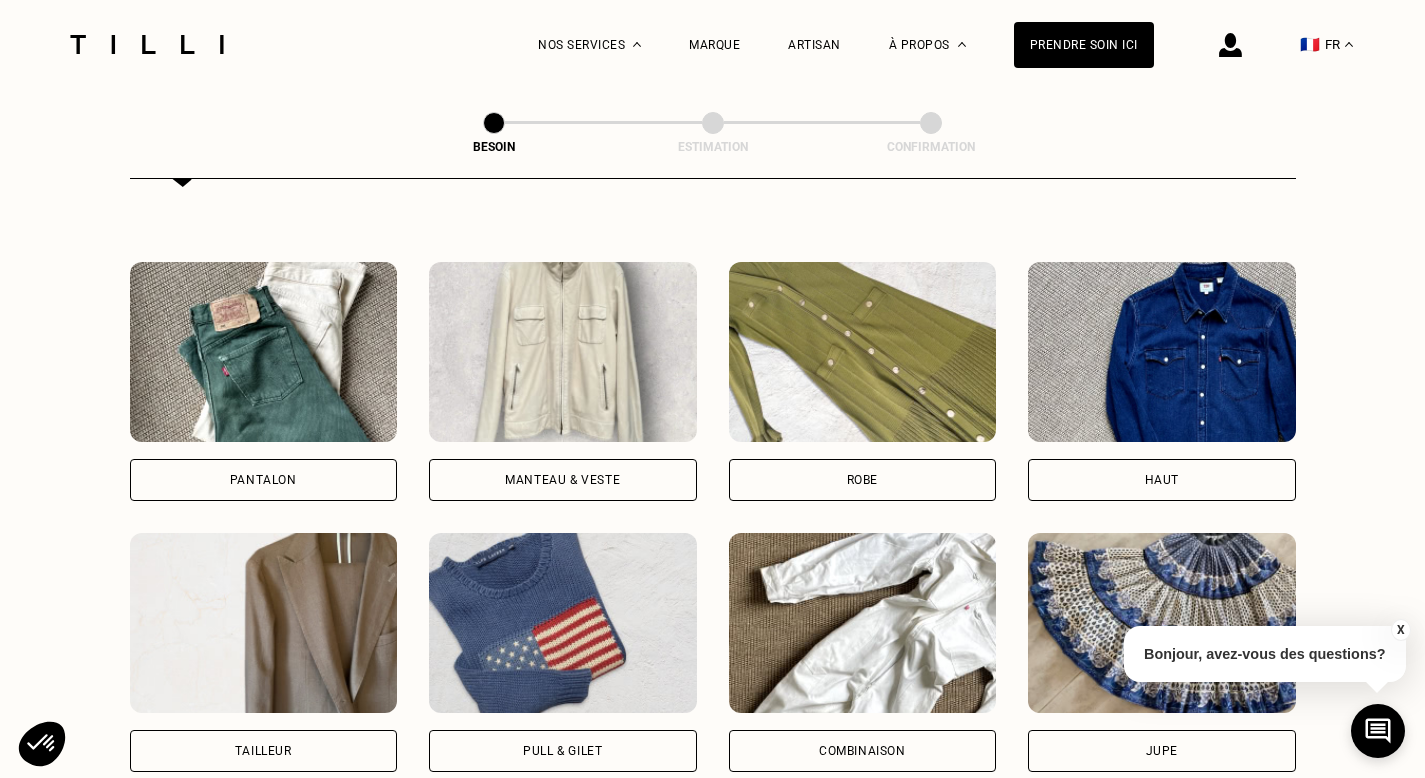 click on "Robe" at bounding box center [863, 480] 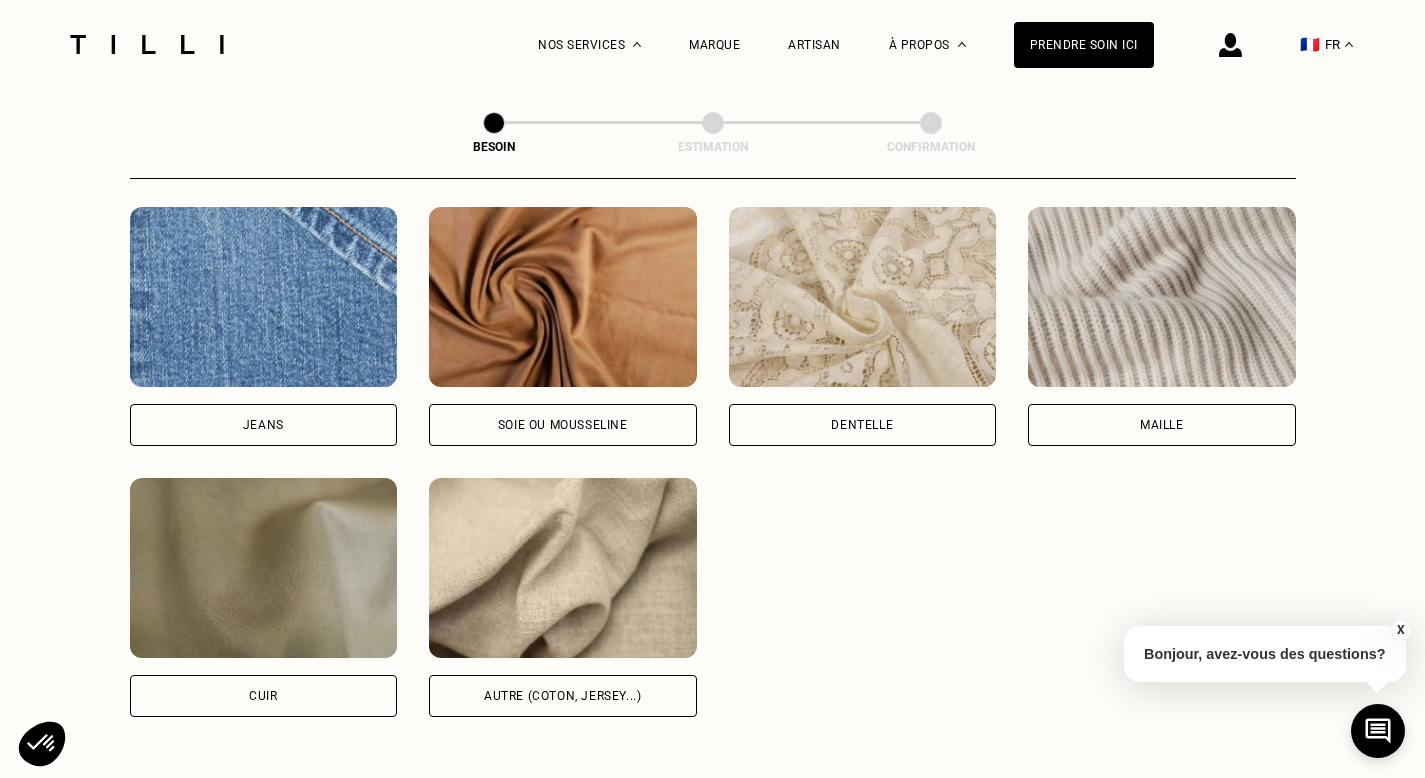 scroll, scrollTop: 2134, scrollLeft: 0, axis: vertical 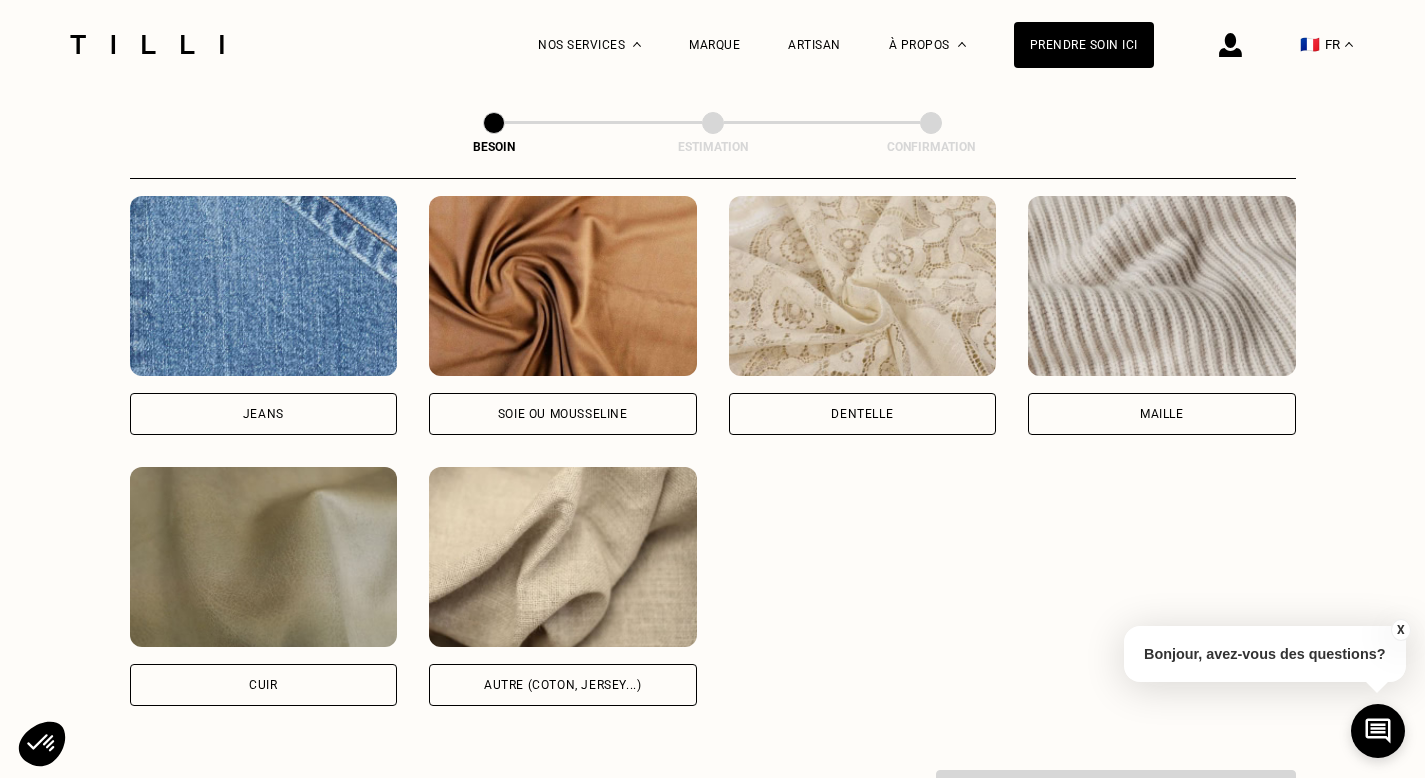 click on "Dentelle" at bounding box center [863, 414] 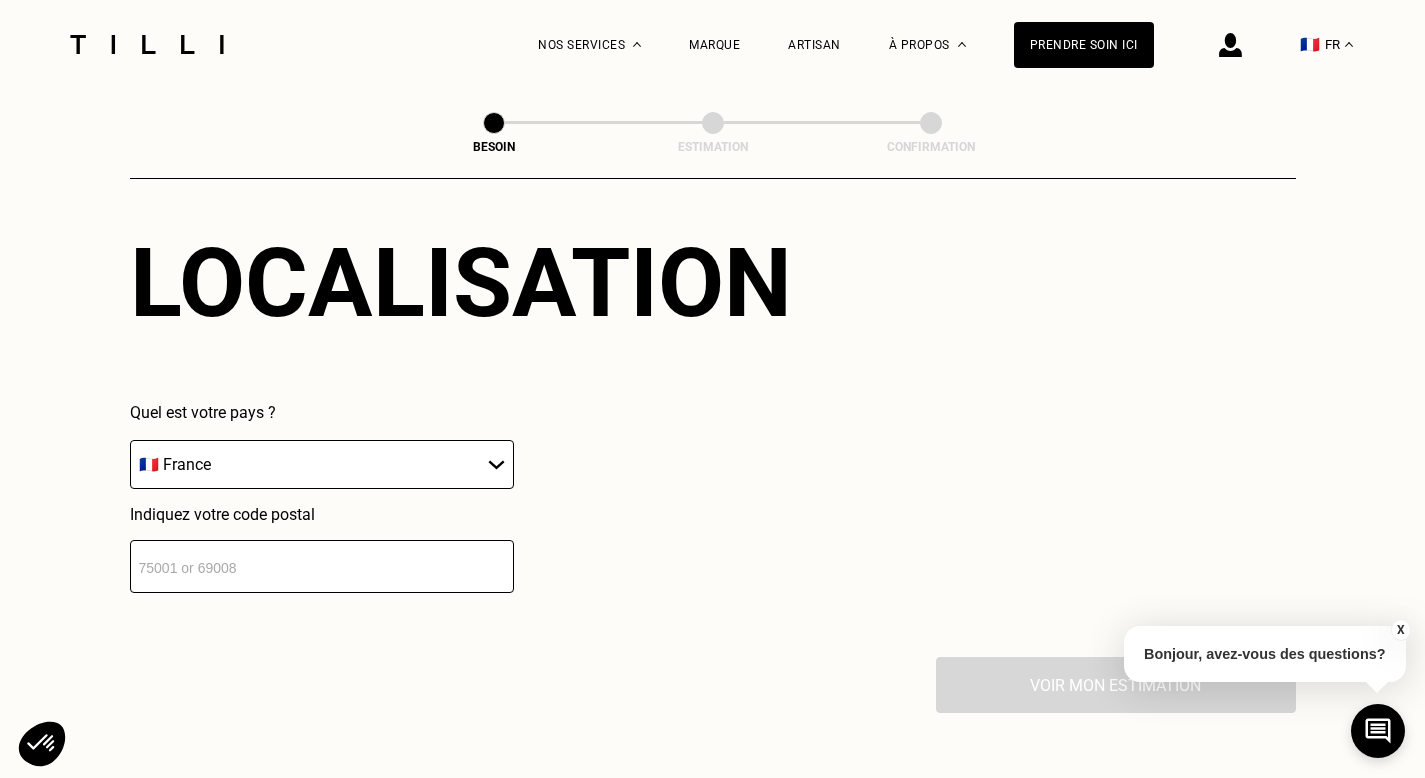 scroll, scrollTop: 2759, scrollLeft: 0, axis: vertical 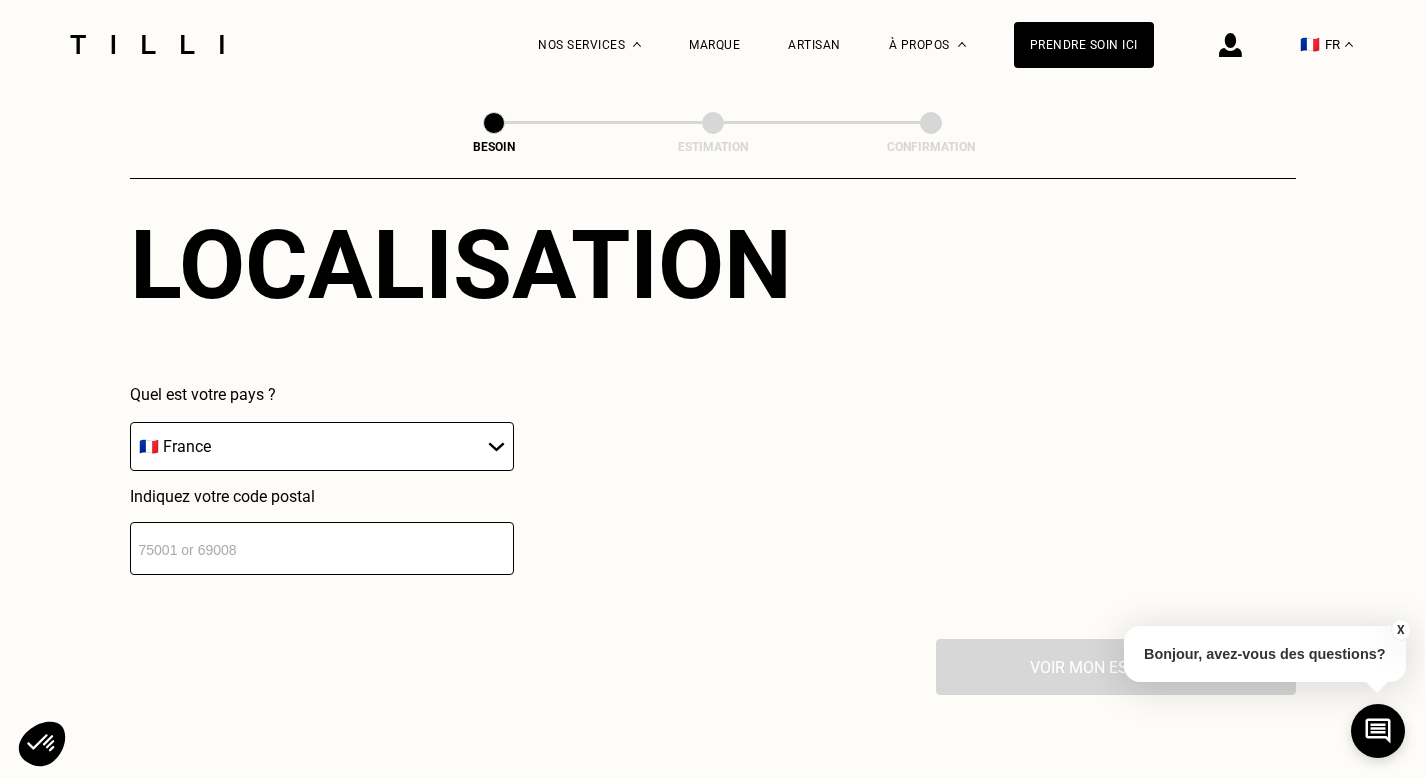 click on "🇩🇪   Allemagne 🇦🇹   Autriche 🇧🇪   Belgique 🇧🇬   Bulgarie 🇨🇾   Chypre 🇭🇷   Croatie 🇩🇰   Danemark 🇪🇸   Espagne 🇪🇪   Estonie 🇫🇮   Finlande 🇫🇷   France 🇬🇷   Grèce 🇭🇺   Hongrie 🇮🇪   Irlande 🇮🇹   Italie 🇱🇻   Lettonie 🇱🇮   Liechtenstein 🇱🇹   Lituanie 🇱🇺   Luxembourg 🇲🇹   Malte 🇳🇴   Norvège 🇳🇱   Pays-Bas 🇵🇱   Pologne 🇵🇹   Portugal 🇨🇿   République tchèque 🇷🇴   Roumanie 🇬🇧   Royaume-Uni 🇸🇰   Slovaquie 🇸🇮   Slovénie 🇸🇪   Suède 🇨🇭   Suisse" at bounding box center (322, 446) 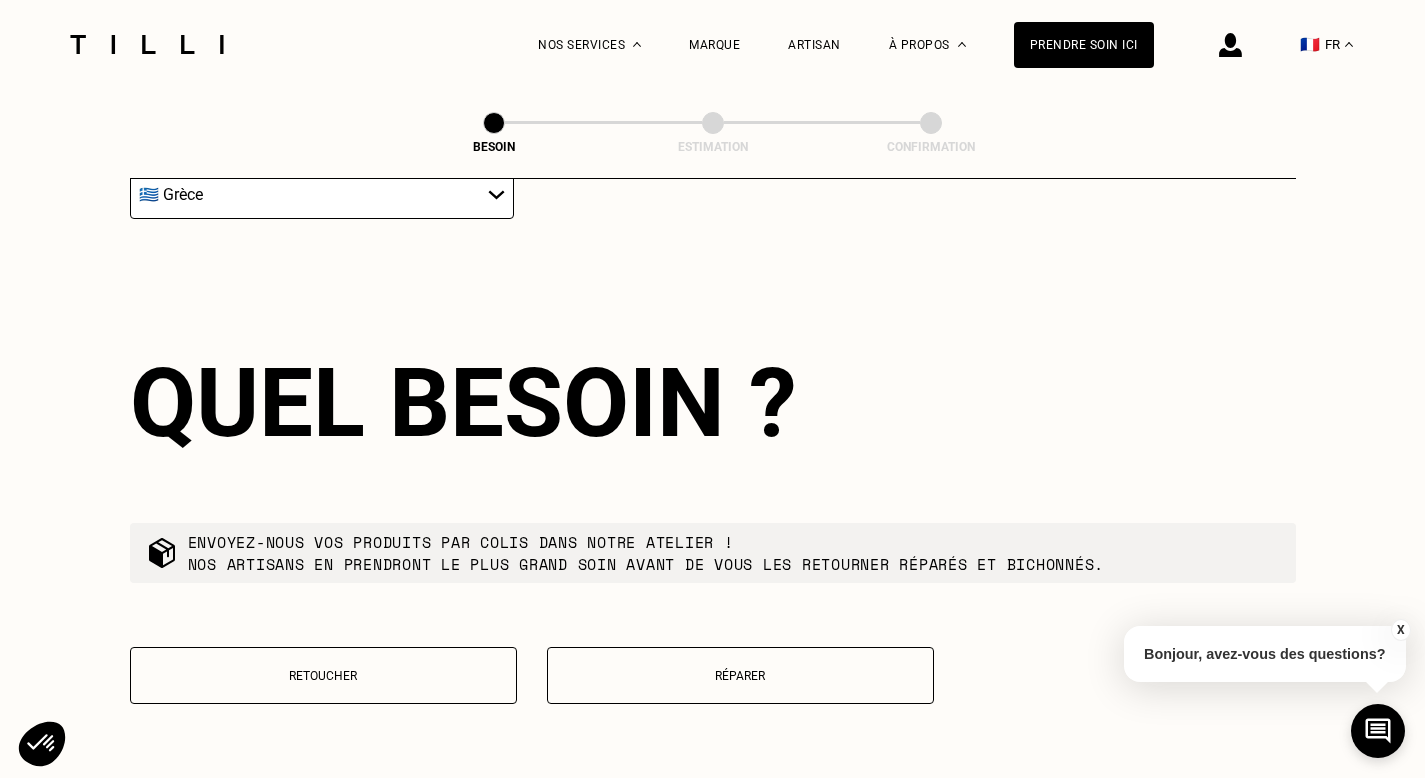 click on "Envoyez-nous vos produits par colis dans notre atelier ! Nos artisans en prendront le plus grand soin avant de vous les retourner réparés et bichonnés." at bounding box center (646, 553) 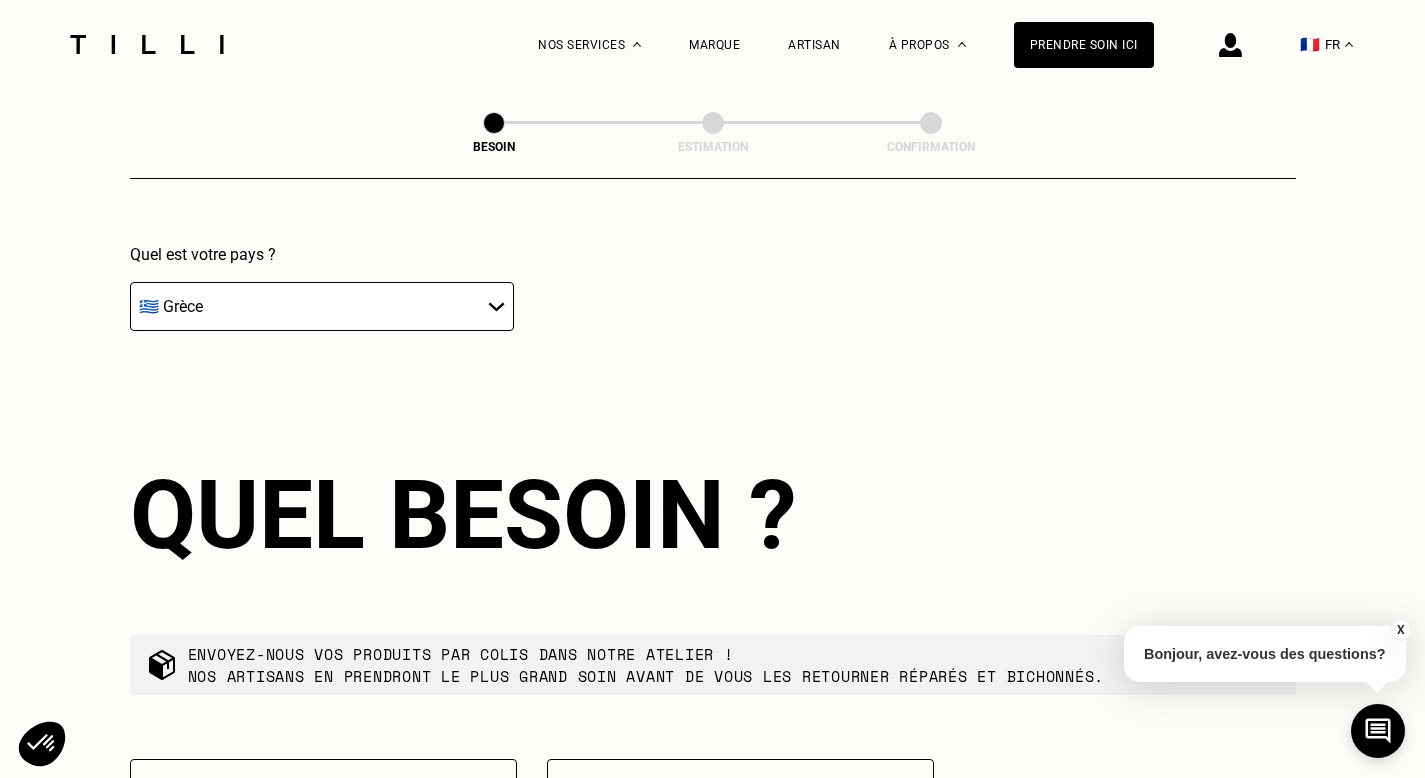 scroll, scrollTop: 2896, scrollLeft: 0, axis: vertical 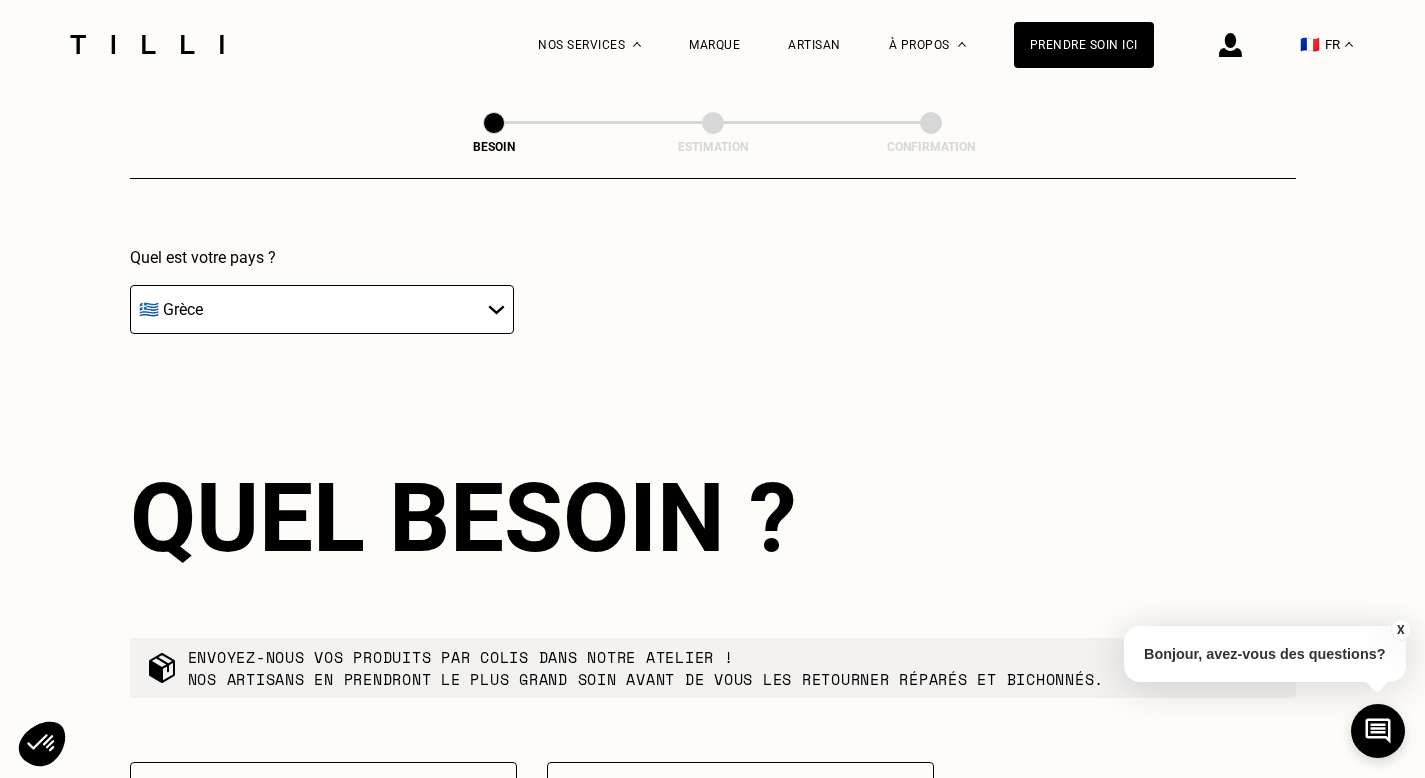 click on "🇩🇪   Allemagne 🇦🇹   Autriche 🇧🇪   Belgique 🇧🇬   Bulgarie 🇨🇾   Chypre 🇭🇷   Croatie 🇩🇰   Danemark 🇪🇸   Espagne 🇪🇪   Estonie 🇫🇮   Finlande 🇫🇷   France 🇬🇷   Grèce 🇭🇺   Hongrie 🇮🇪   Irlande 🇮🇹   Italie 🇱🇻   Lettonie 🇱🇮   Liechtenstein 🇱🇹   Lituanie 🇱🇺   Luxembourg 🇲🇹   Malte 🇳🇴   Norvège 🇳🇱   Pays-Bas 🇵🇱   Pologne 🇵🇹   Portugal 🇨🇿   République tchèque 🇷🇴   Roumanie 🇬🇧   Royaume-Uni 🇸🇰   Slovaquie 🇸🇮   Slovénie 🇸🇪   Suède 🇨🇭   Suisse" at bounding box center (322, 309) 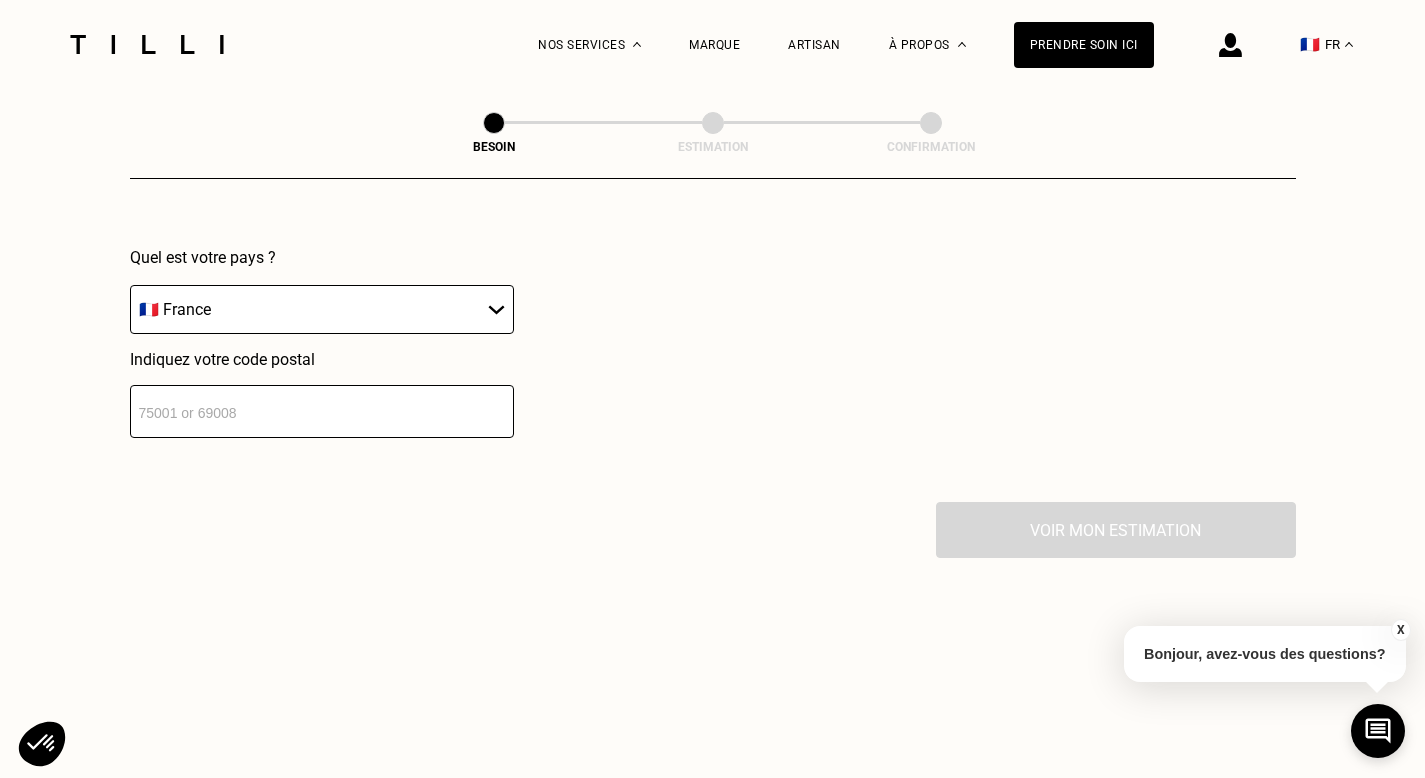 click at bounding box center (322, 411) 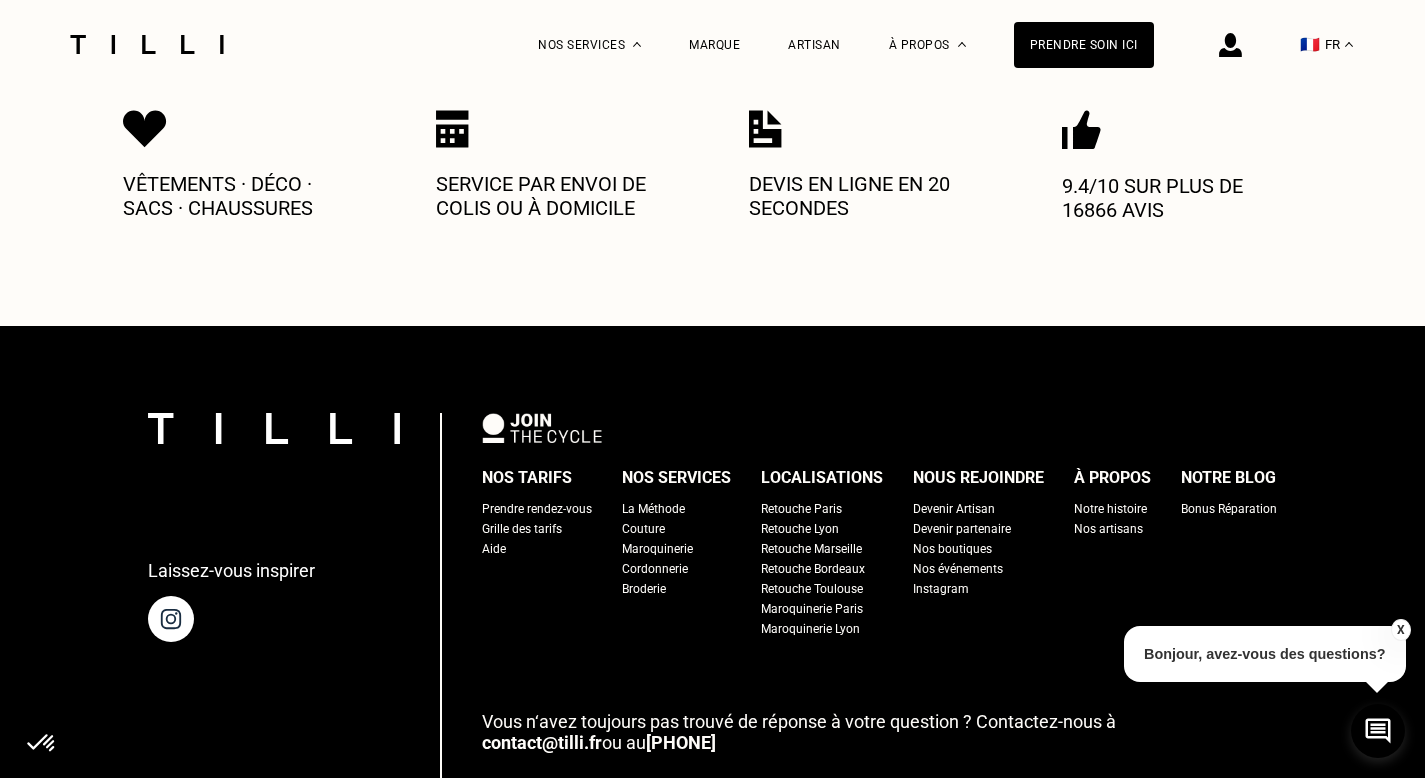 scroll, scrollTop: 4098, scrollLeft: 0, axis: vertical 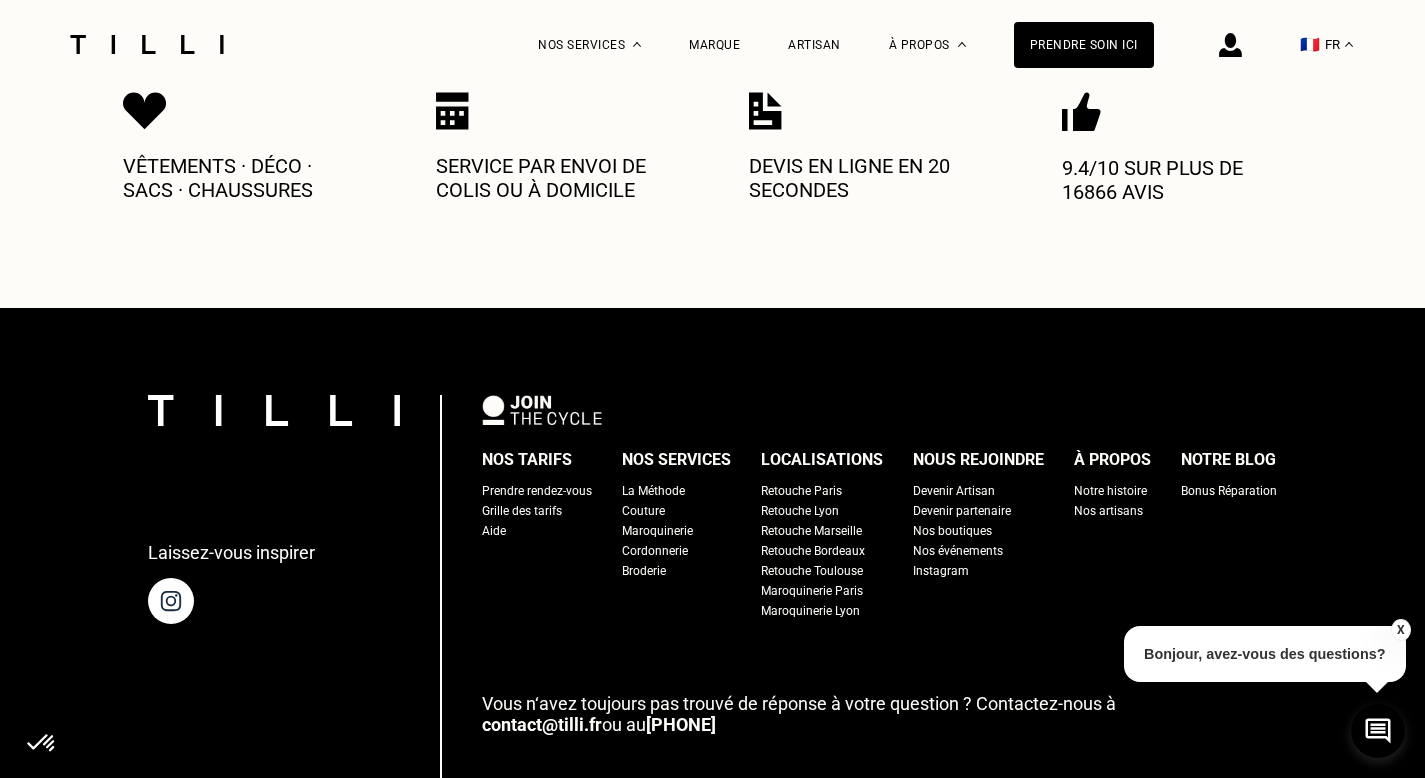 click on "Nos tarifs" at bounding box center [527, 460] 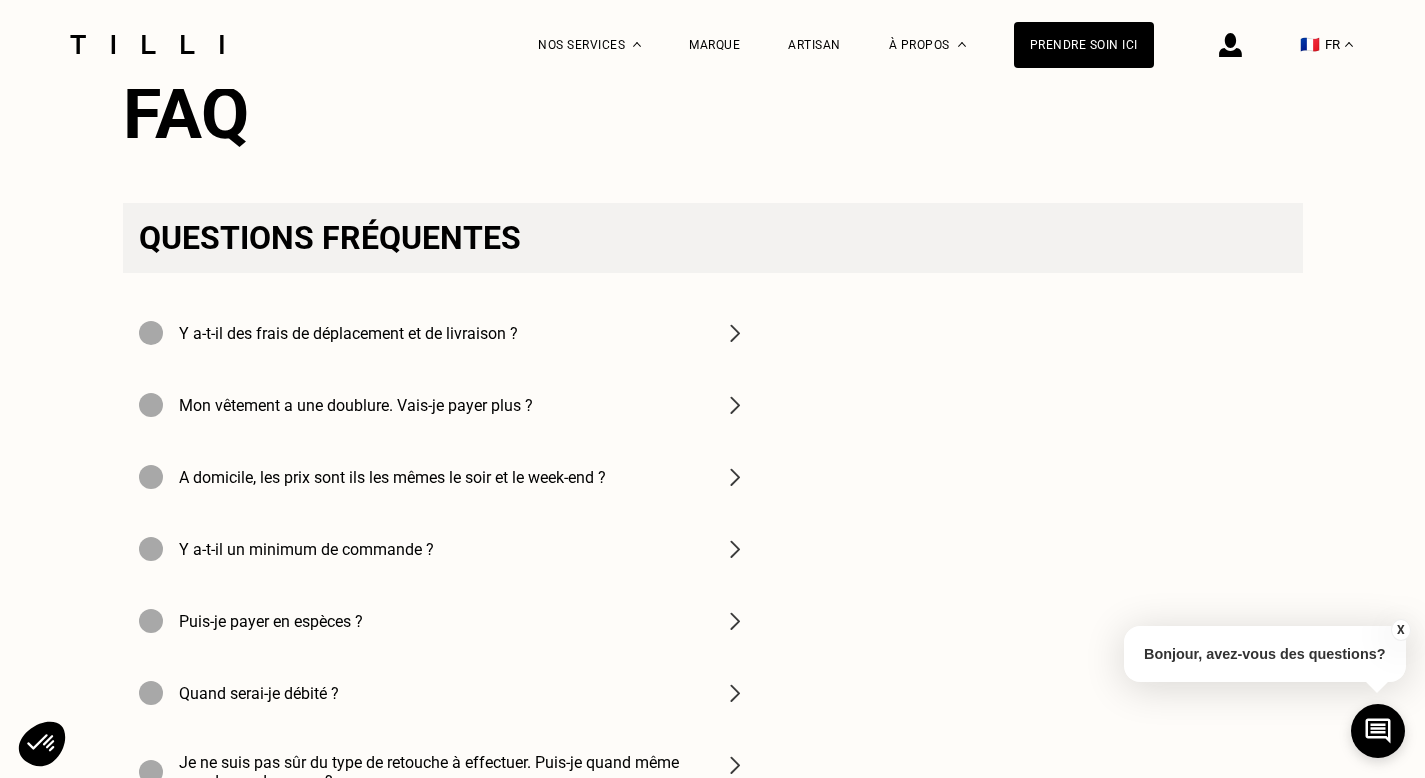 scroll, scrollTop: 2717, scrollLeft: 0, axis: vertical 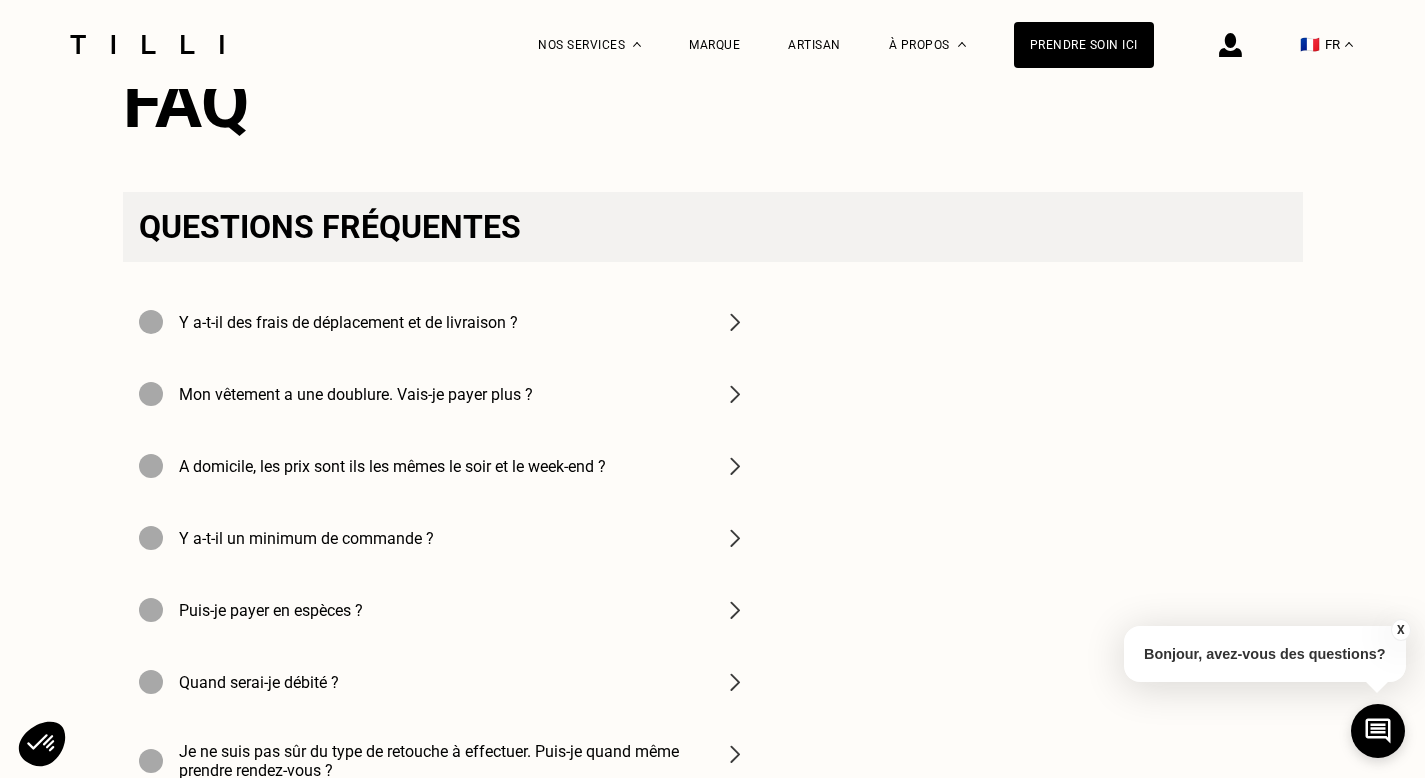 click on "Y a-t-il des frais de déplacement et de livraison ?" at bounding box center (443, 322) 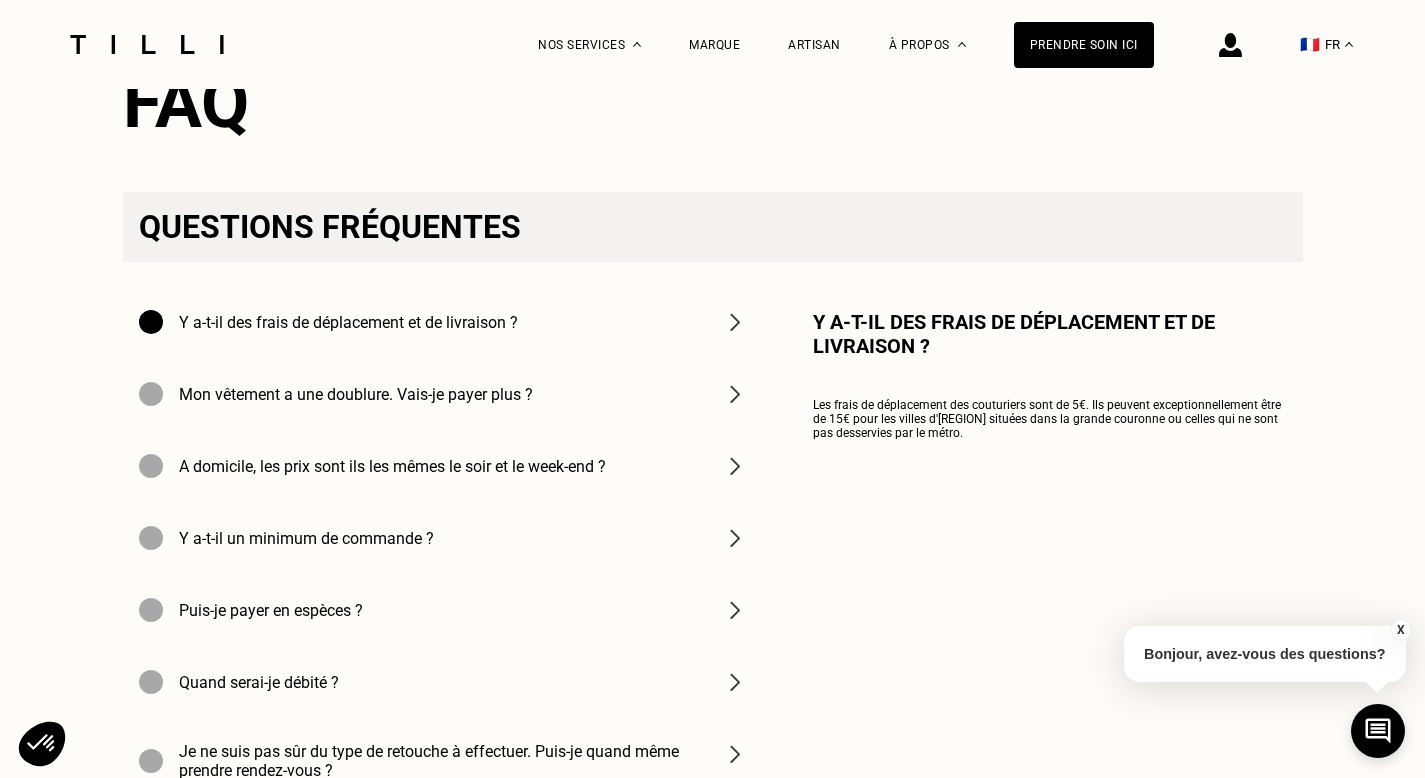 click on "Mon vêtement a une doublure. Vais-je payer plus ?" at bounding box center [443, 394] 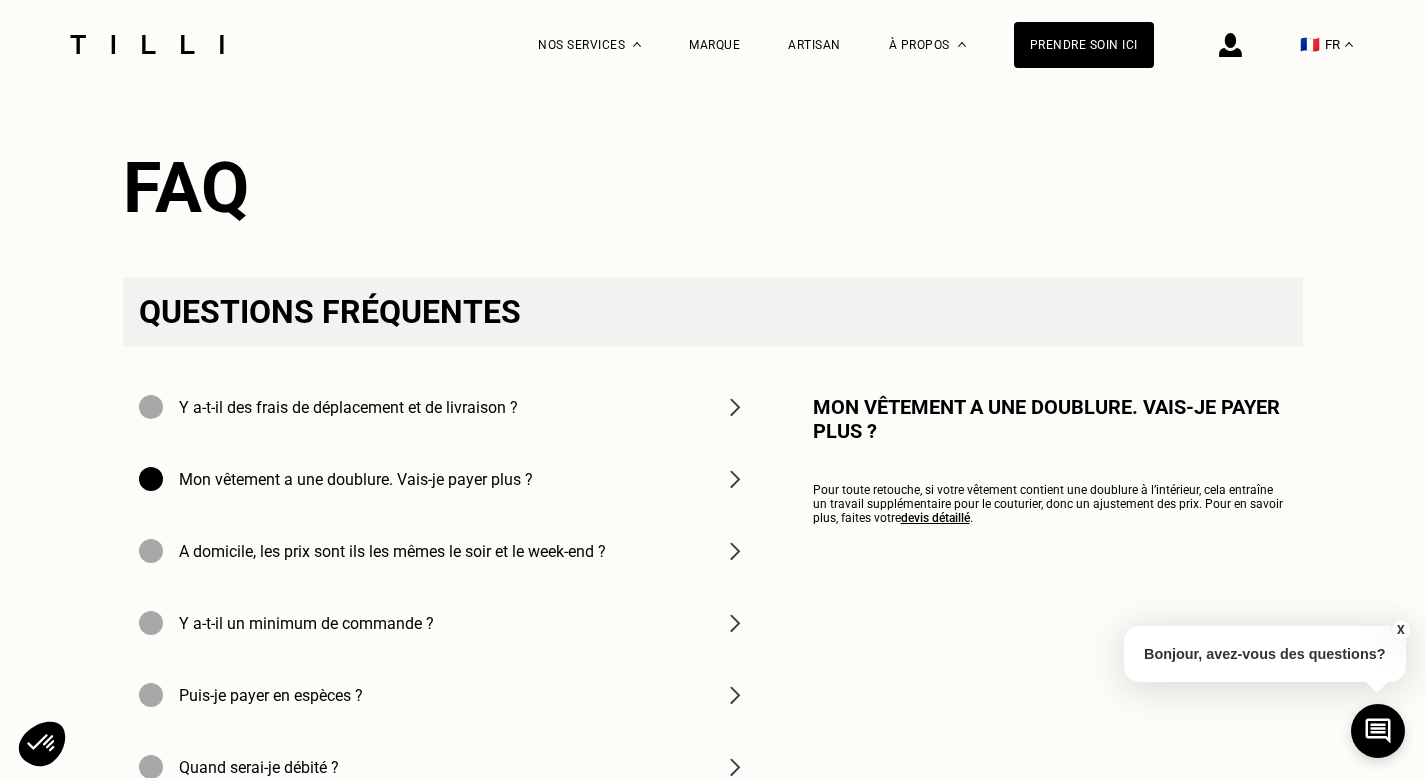 scroll, scrollTop: 2742, scrollLeft: 0, axis: vertical 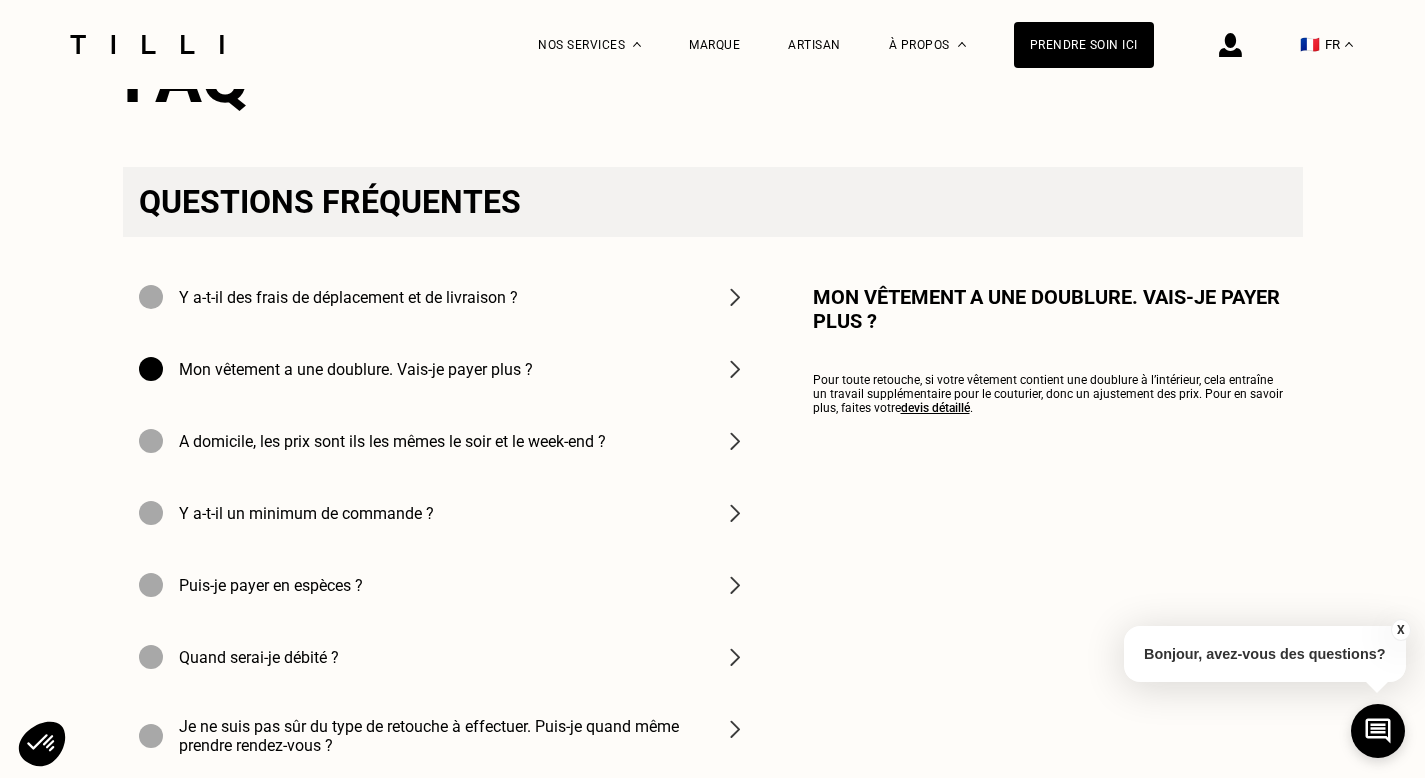 click on "A domicile, les prix sont ils les mêmes le soir et le week-end ?" at bounding box center [392, 441] 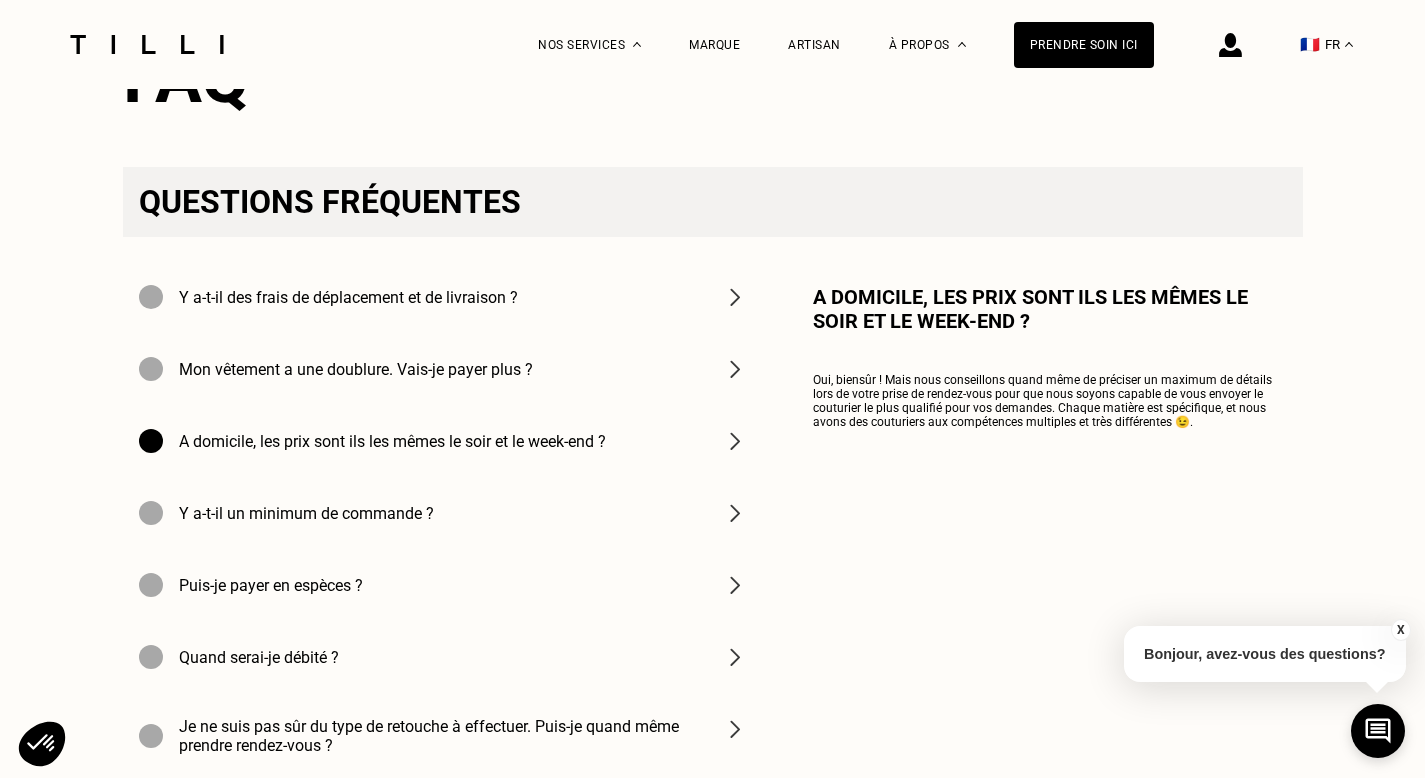 click on "Y a-t-il un minimum de commande ?" at bounding box center (443, 513) 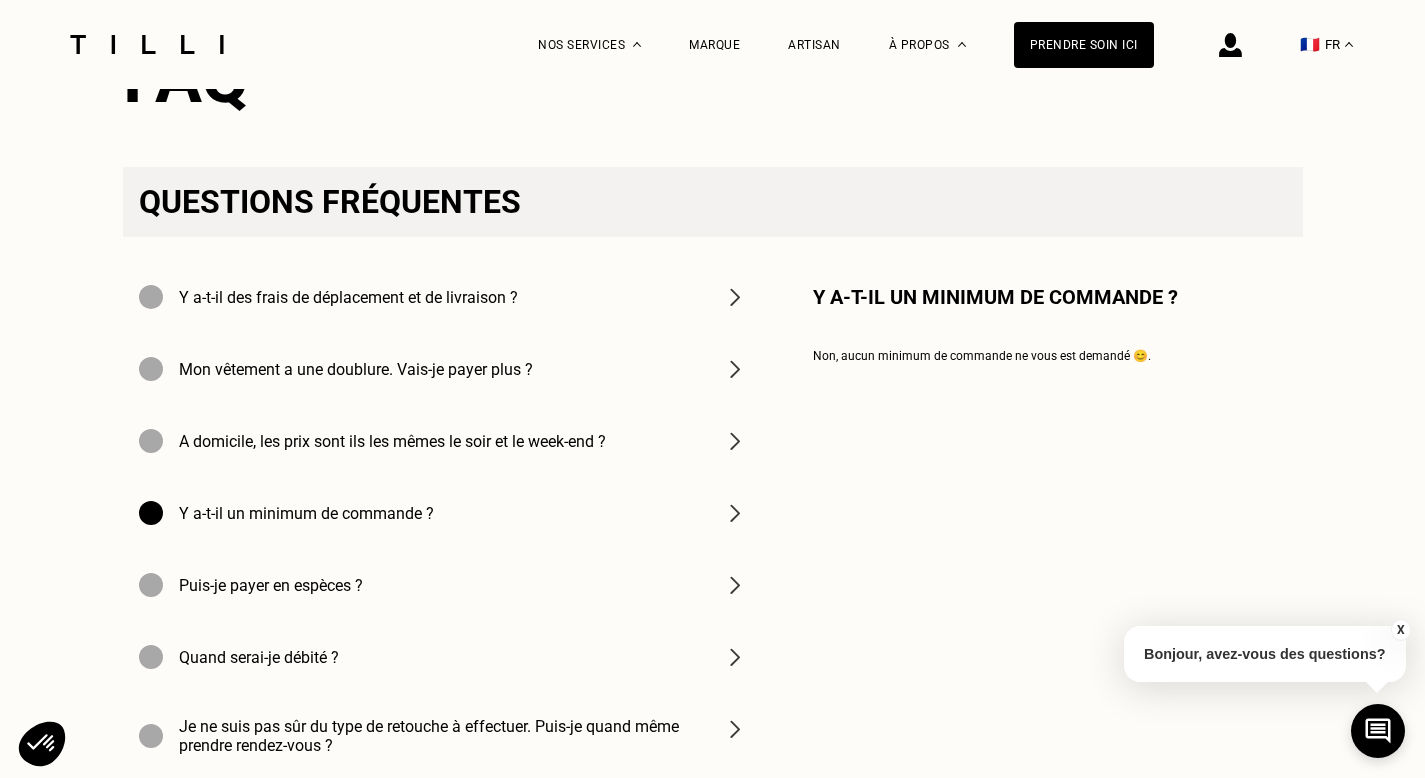 click on "Puis-je payer en espèces ?" at bounding box center [443, 585] 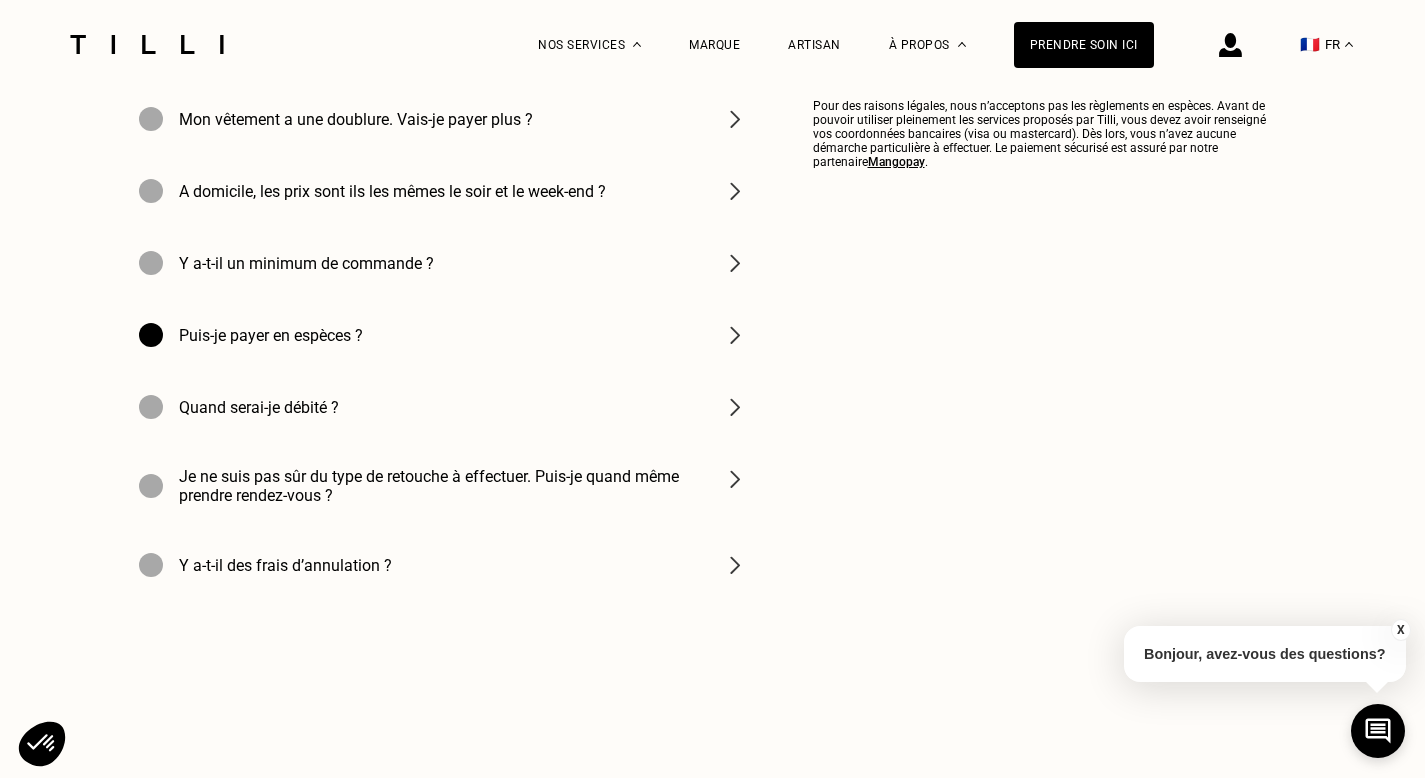 scroll, scrollTop: 3056, scrollLeft: 0, axis: vertical 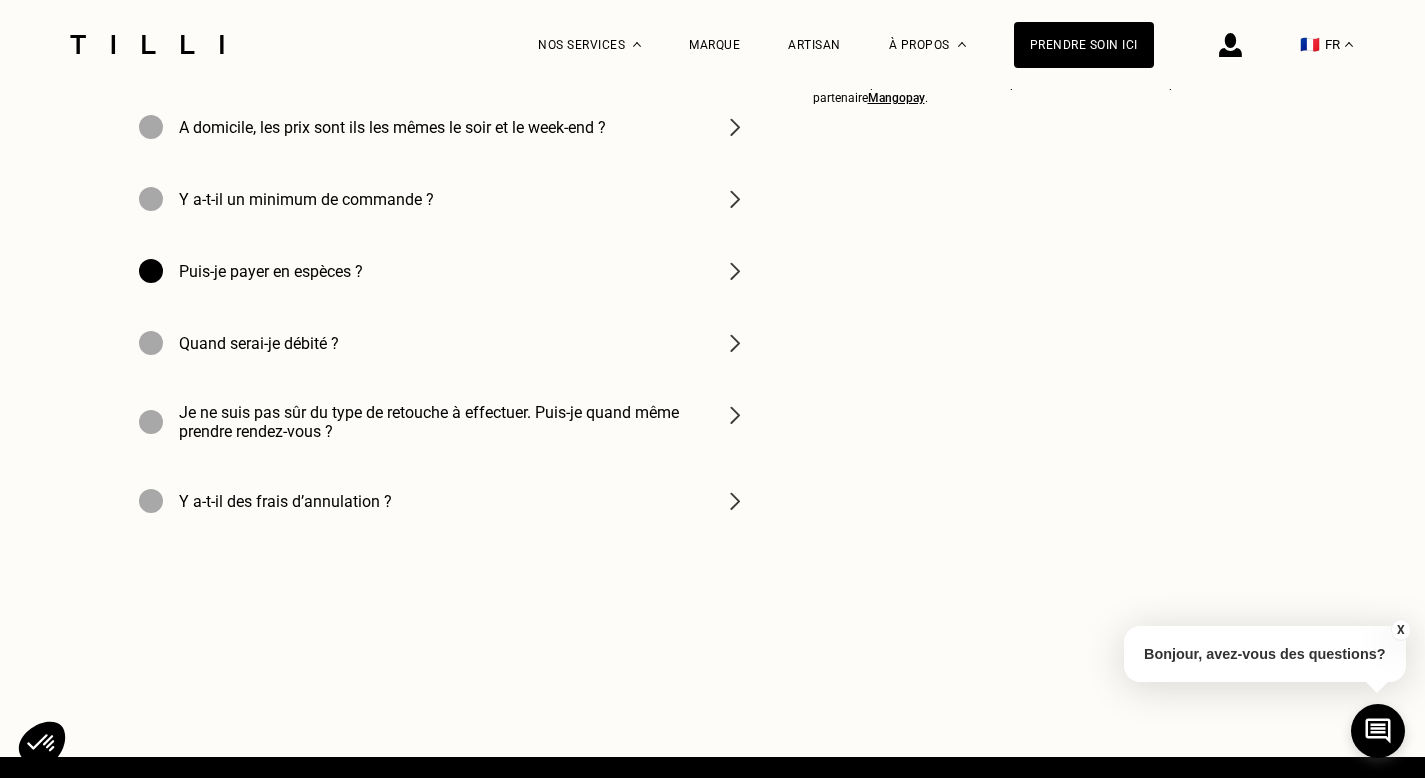click on "Je ne suis pas sûr du type de retouche à effectuer. Puis-je quand même prendre rendez-vous ?" at bounding box center (443, 422) 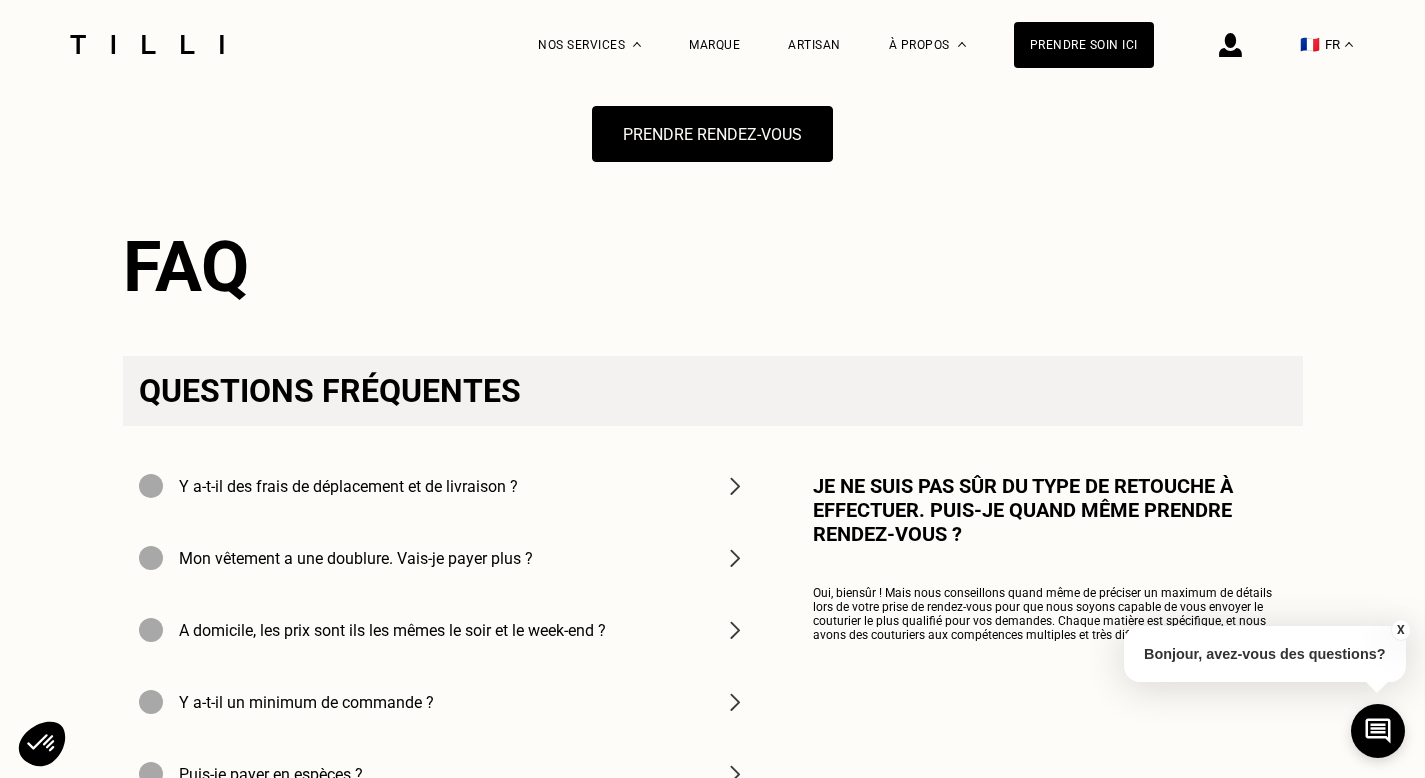 scroll, scrollTop: 2587, scrollLeft: 0, axis: vertical 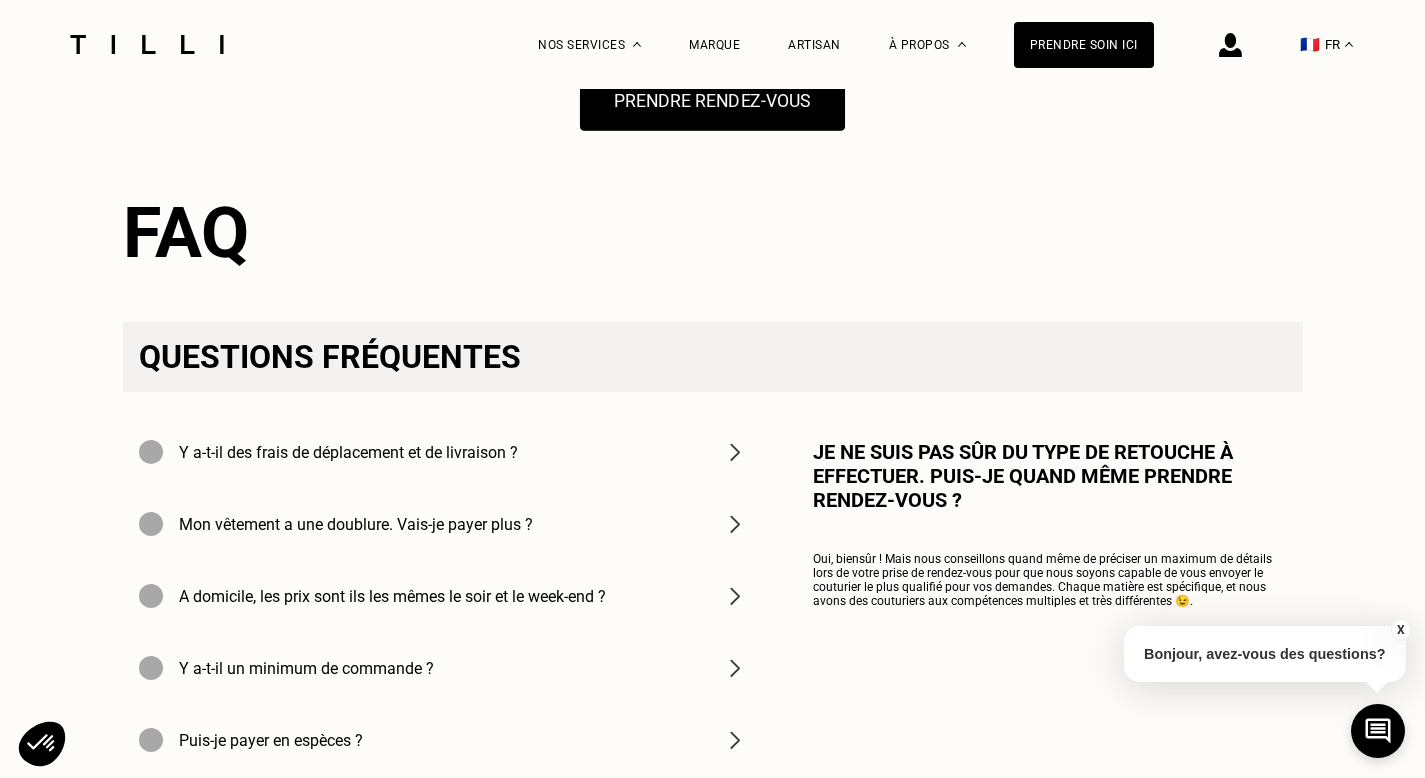 click on "Prendre rendez-vous" at bounding box center [712, 100] 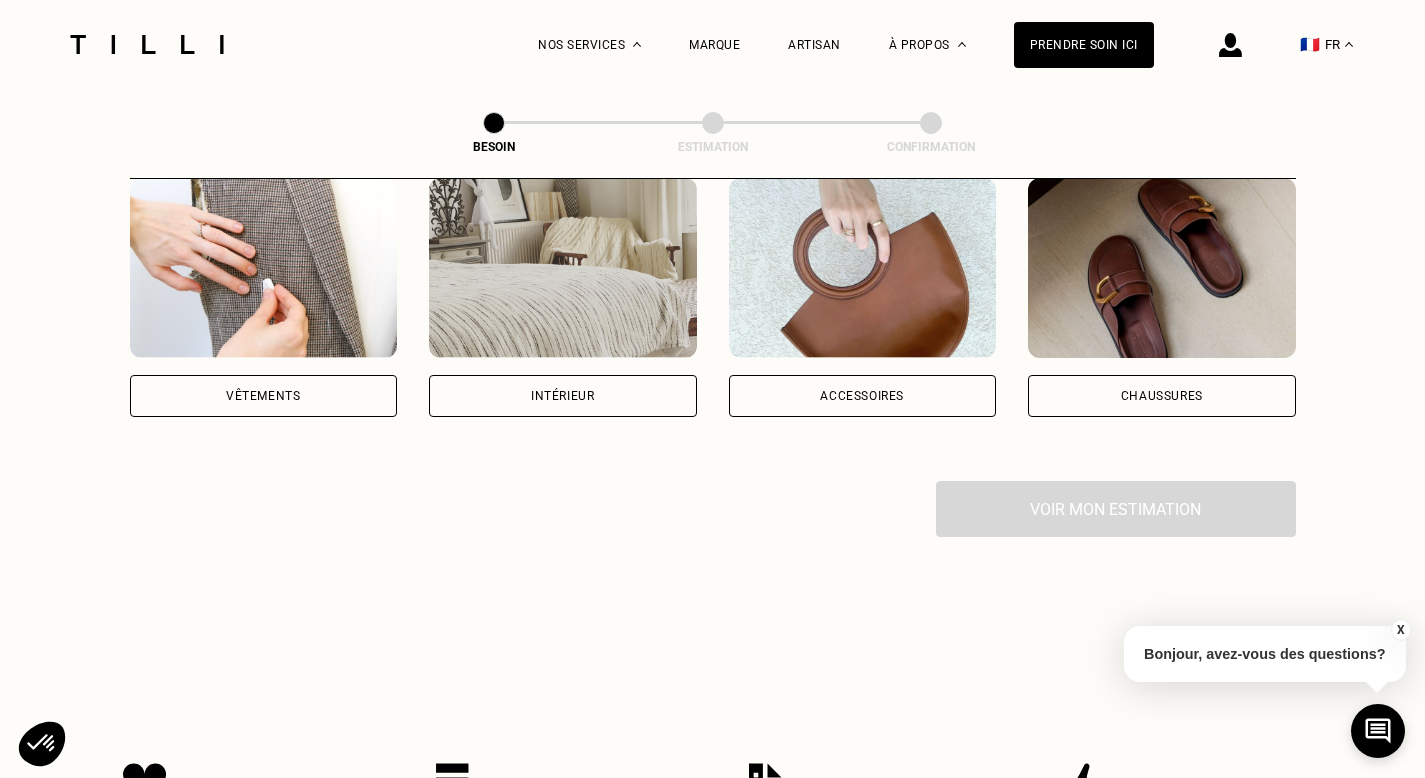 scroll, scrollTop: 385, scrollLeft: 0, axis: vertical 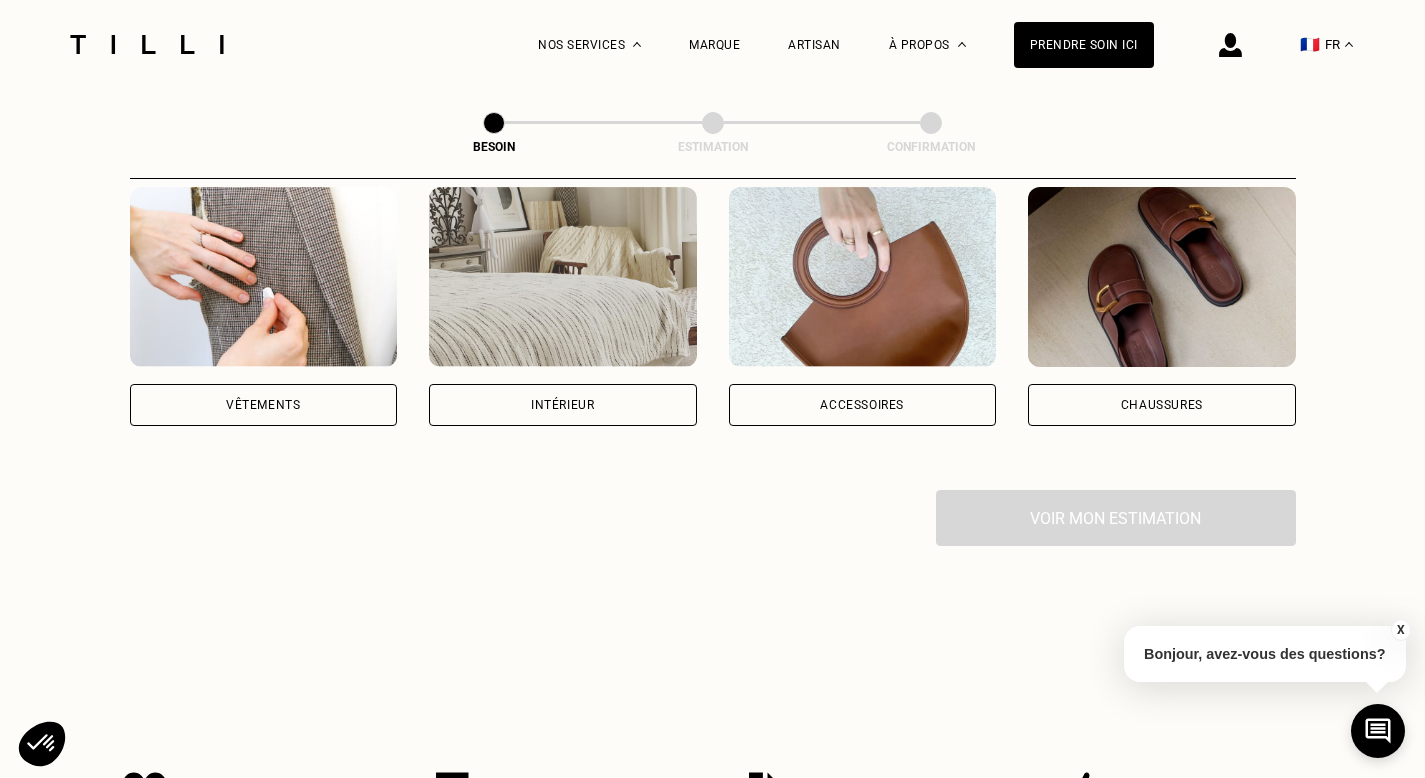 click on "Vêtements" at bounding box center (264, 405) 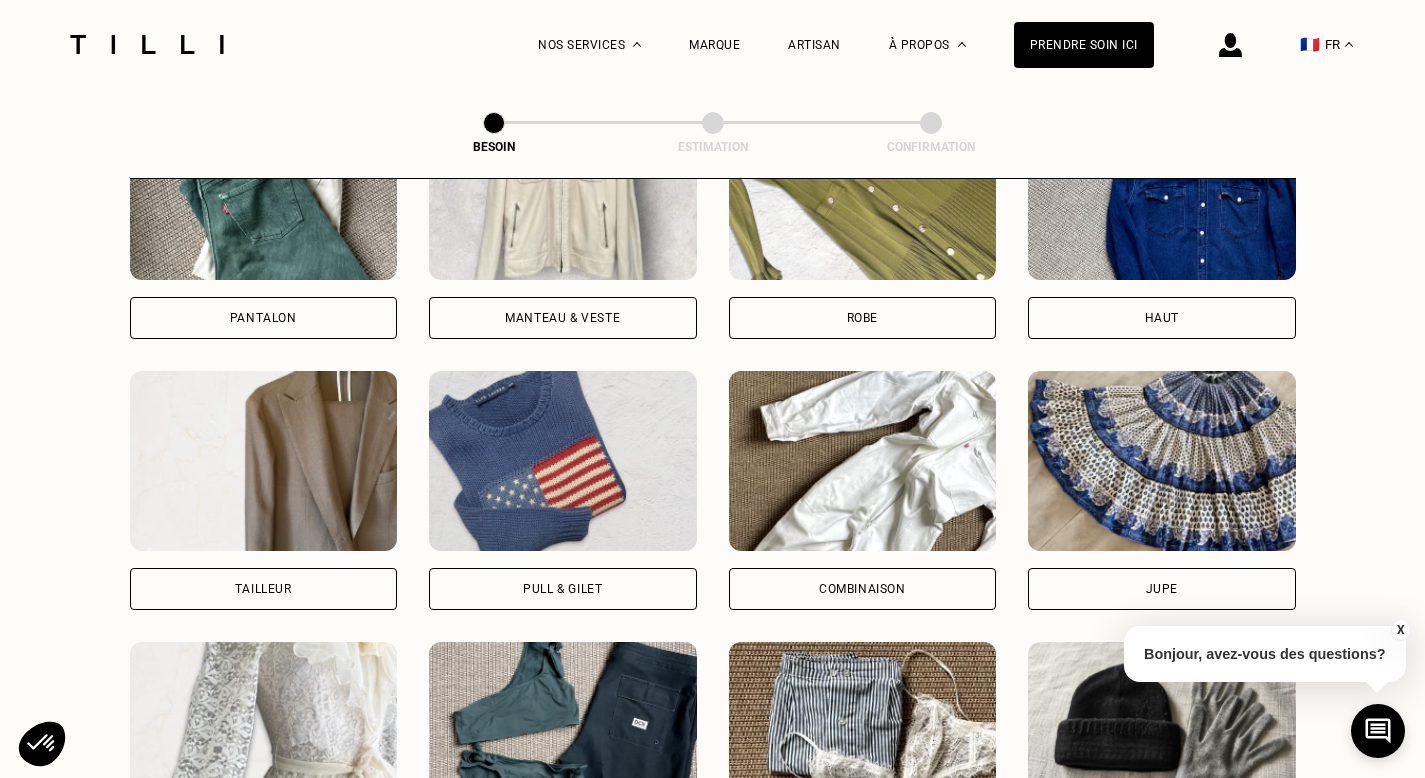 scroll, scrollTop: 1029, scrollLeft: 0, axis: vertical 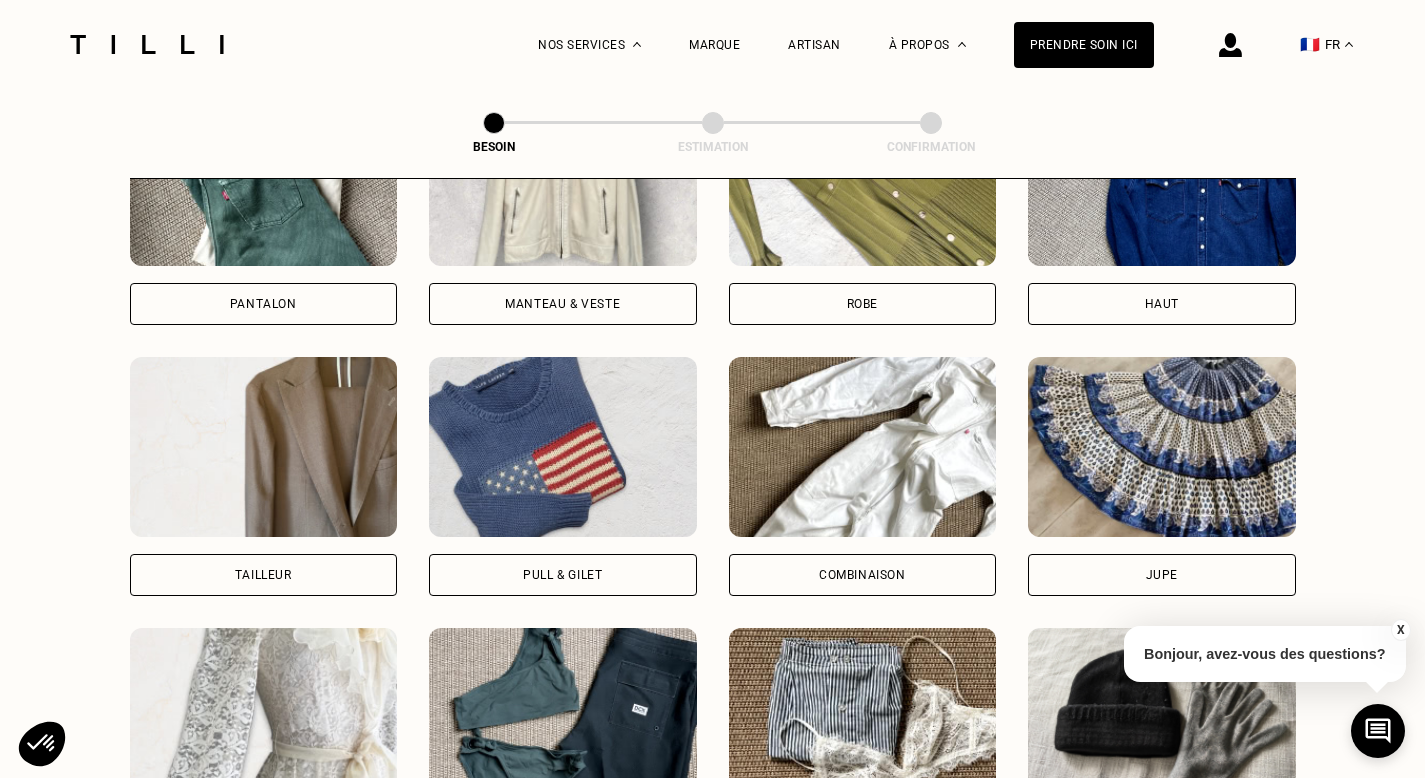 click on "Robe" at bounding box center [863, 304] 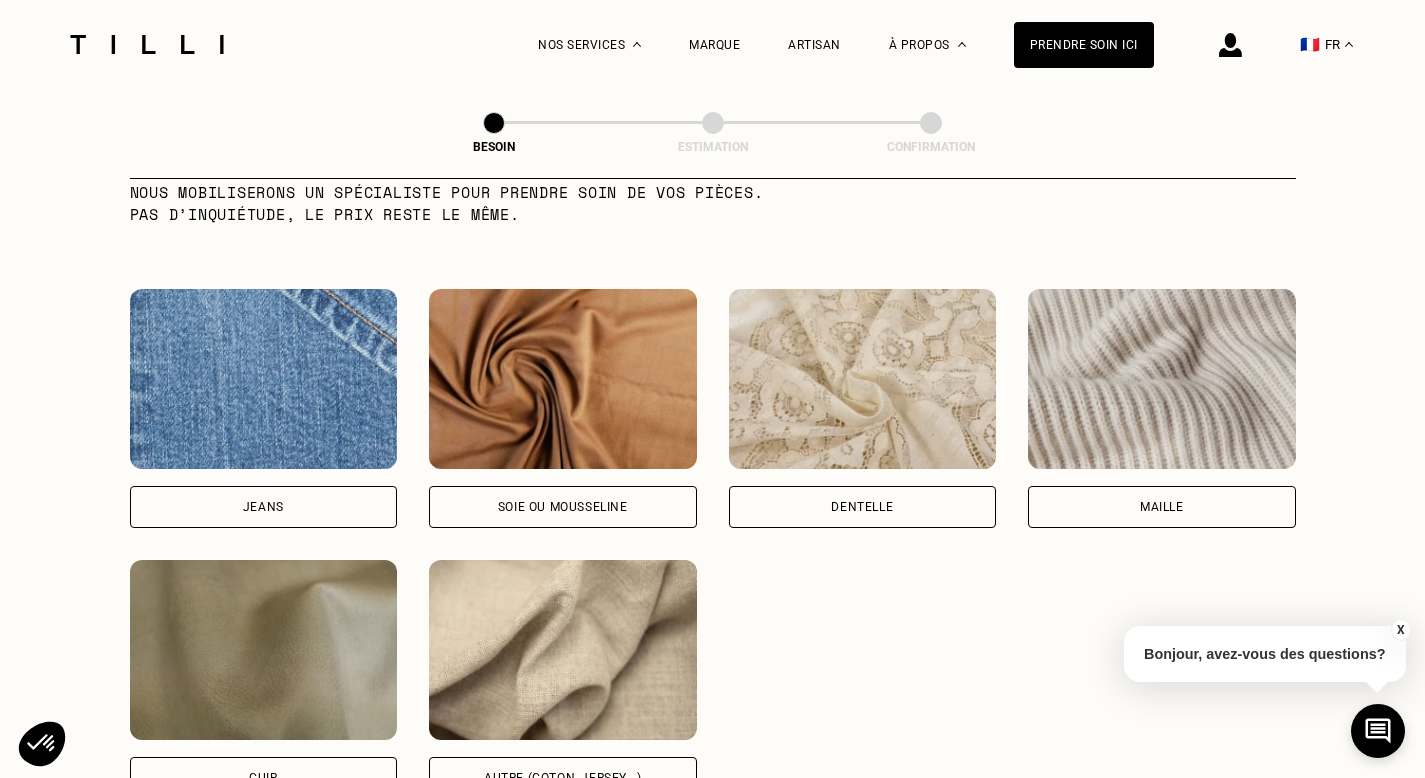 scroll, scrollTop: 2109, scrollLeft: 0, axis: vertical 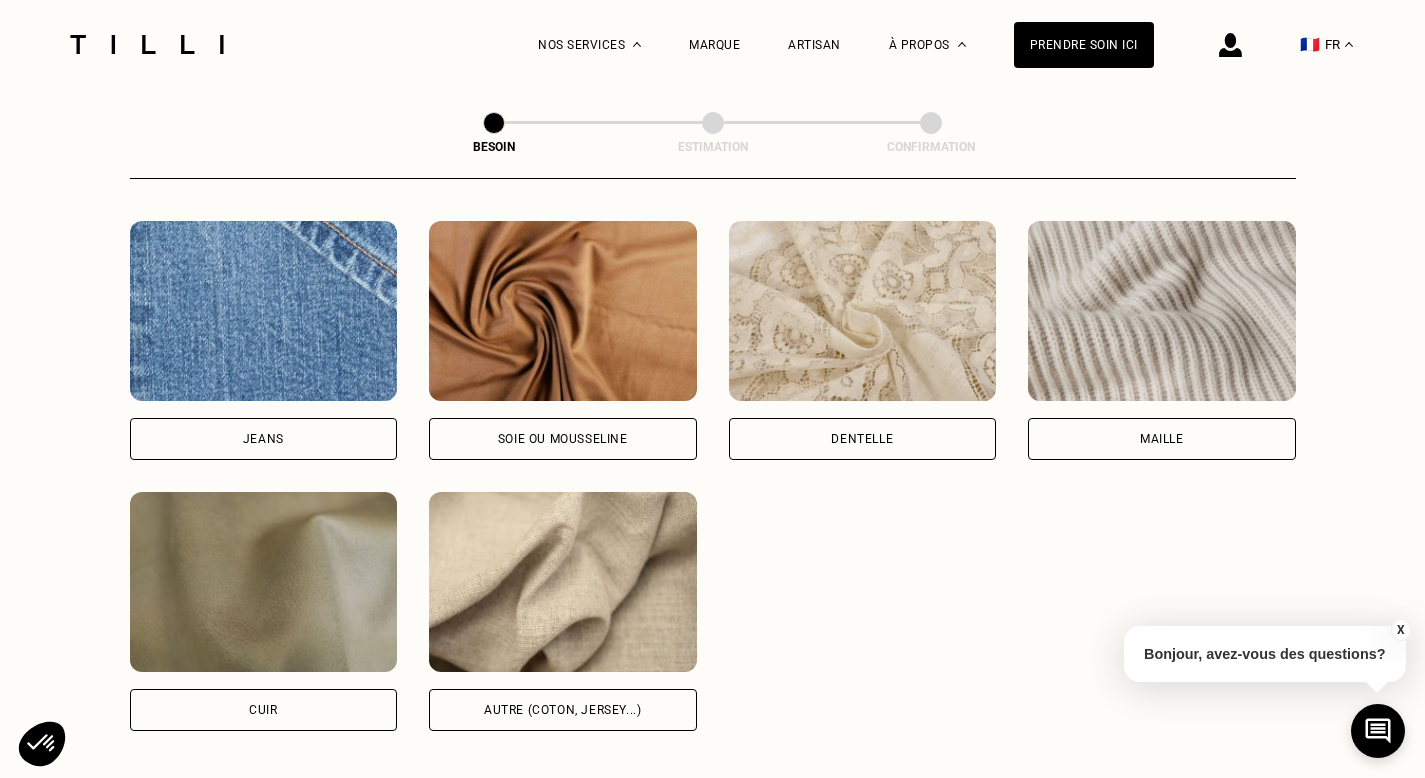 click on "Dentelle" at bounding box center (863, 439) 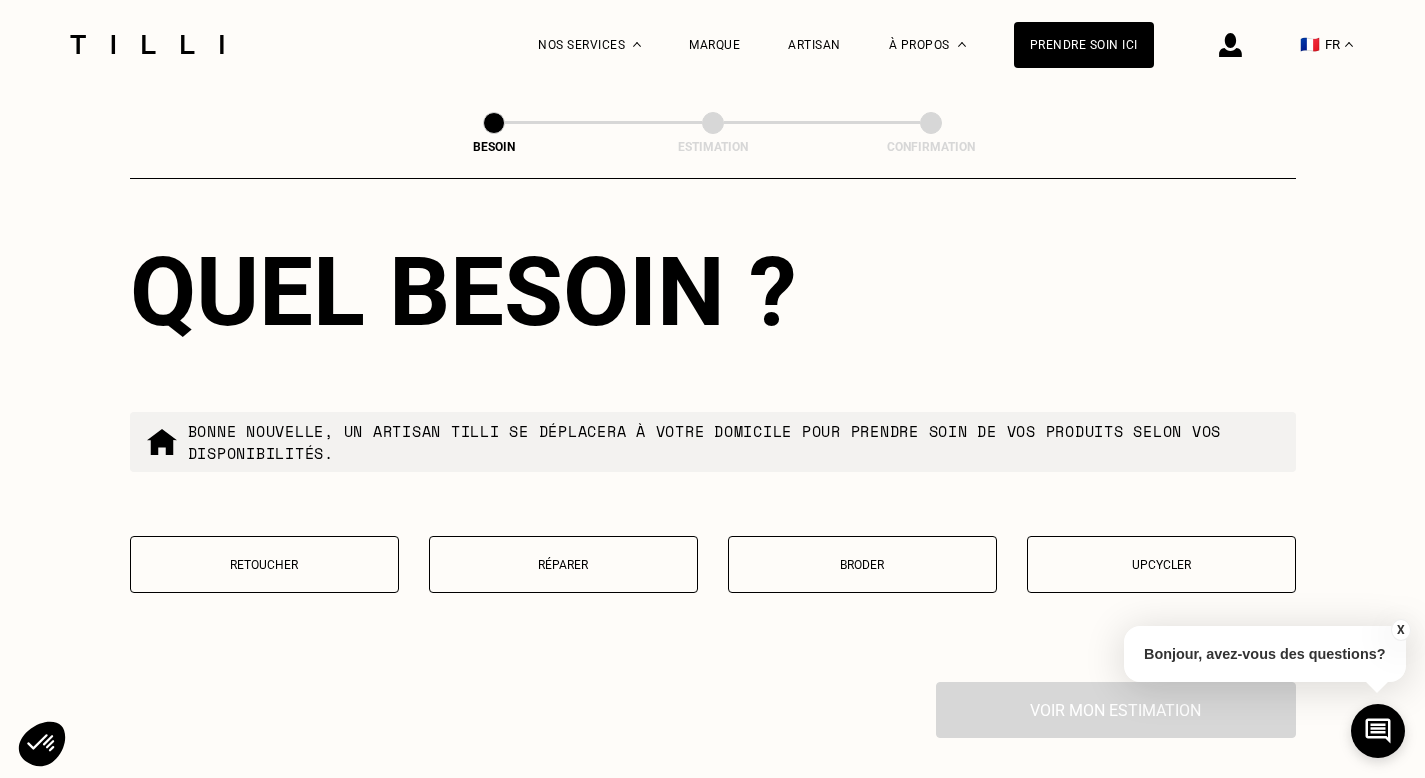 scroll, scrollTop: 3223, scrollLeft: 0, axis: vertical 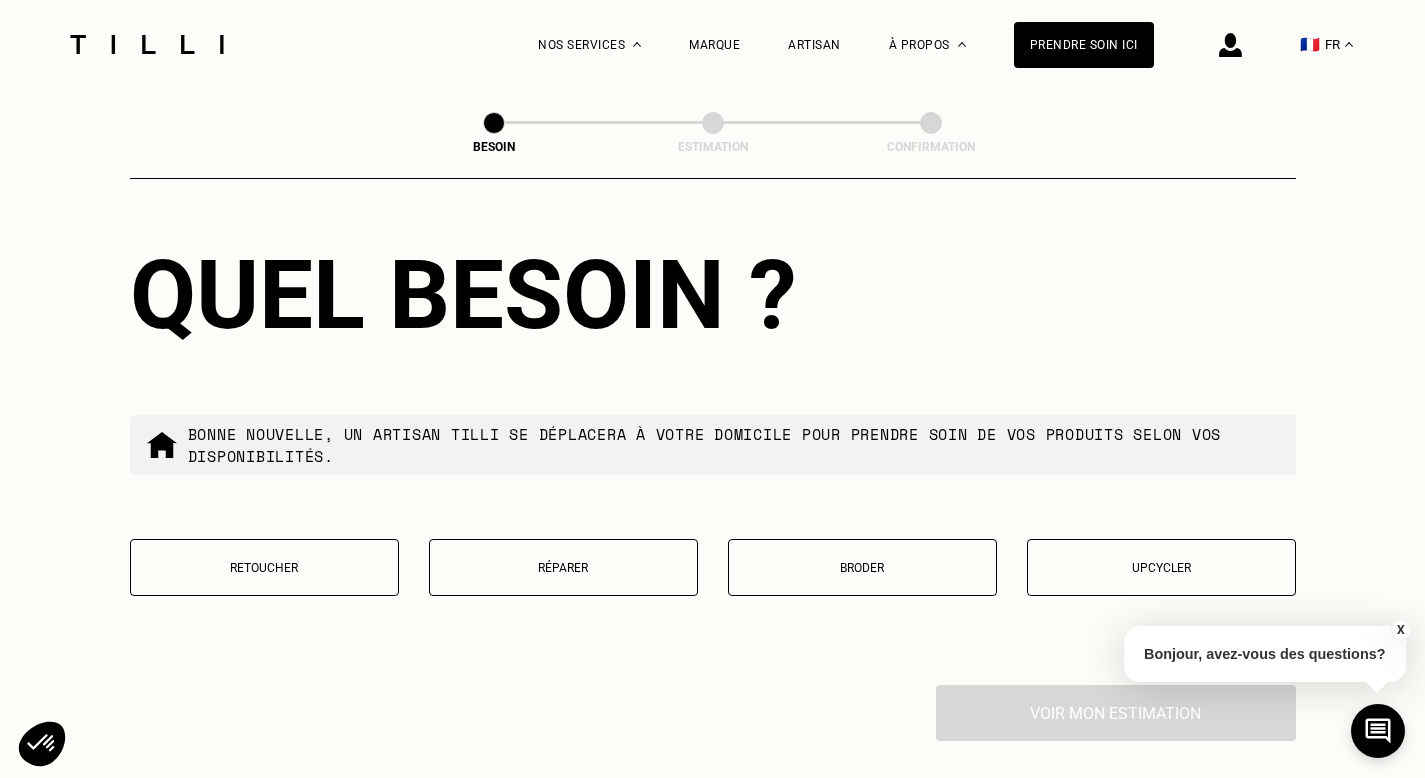 click on "Réparer" at bounding box center (563, 568) 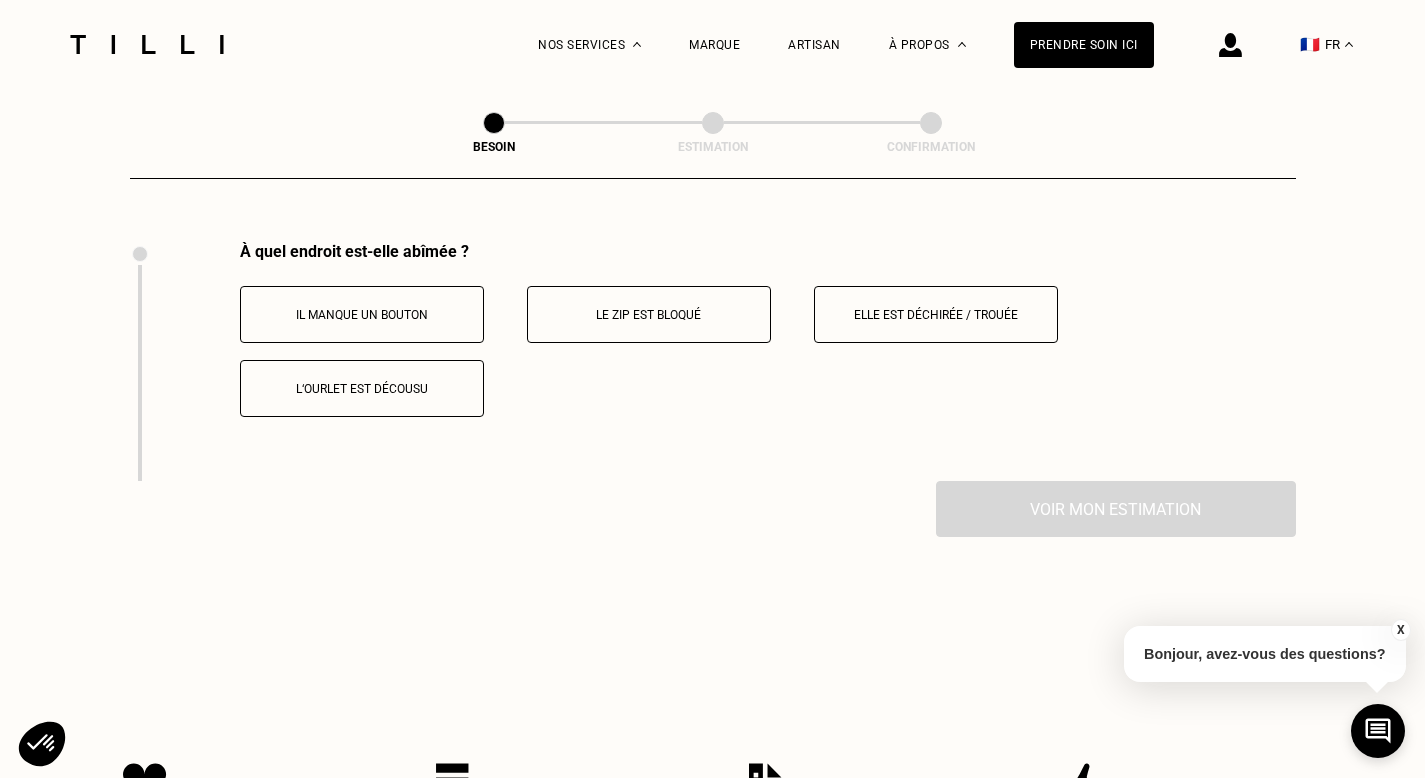 scroll, scrollTop: 3652, scrollLeft: 0, axis: vertical 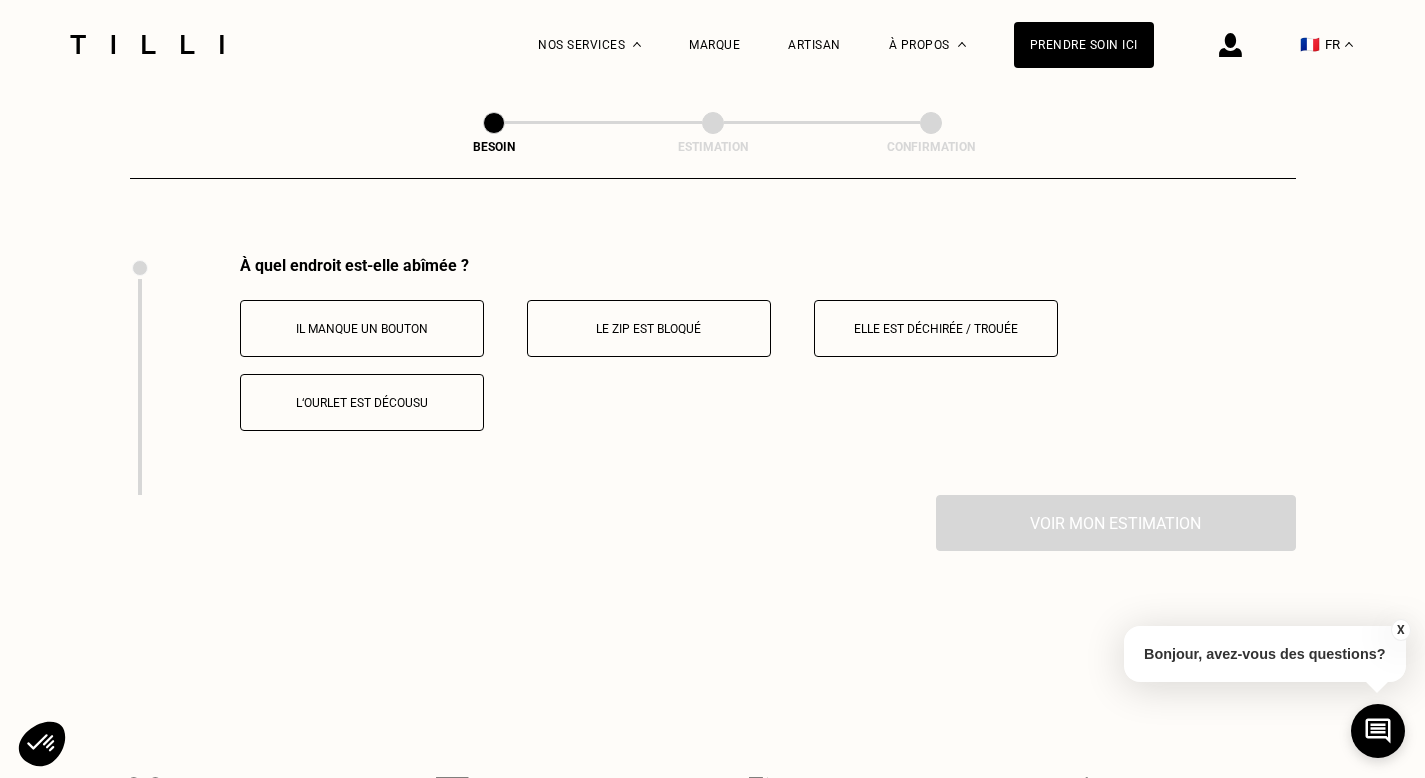 click on "Elle est déchirée / trouée" at bounding box center (936, 329) 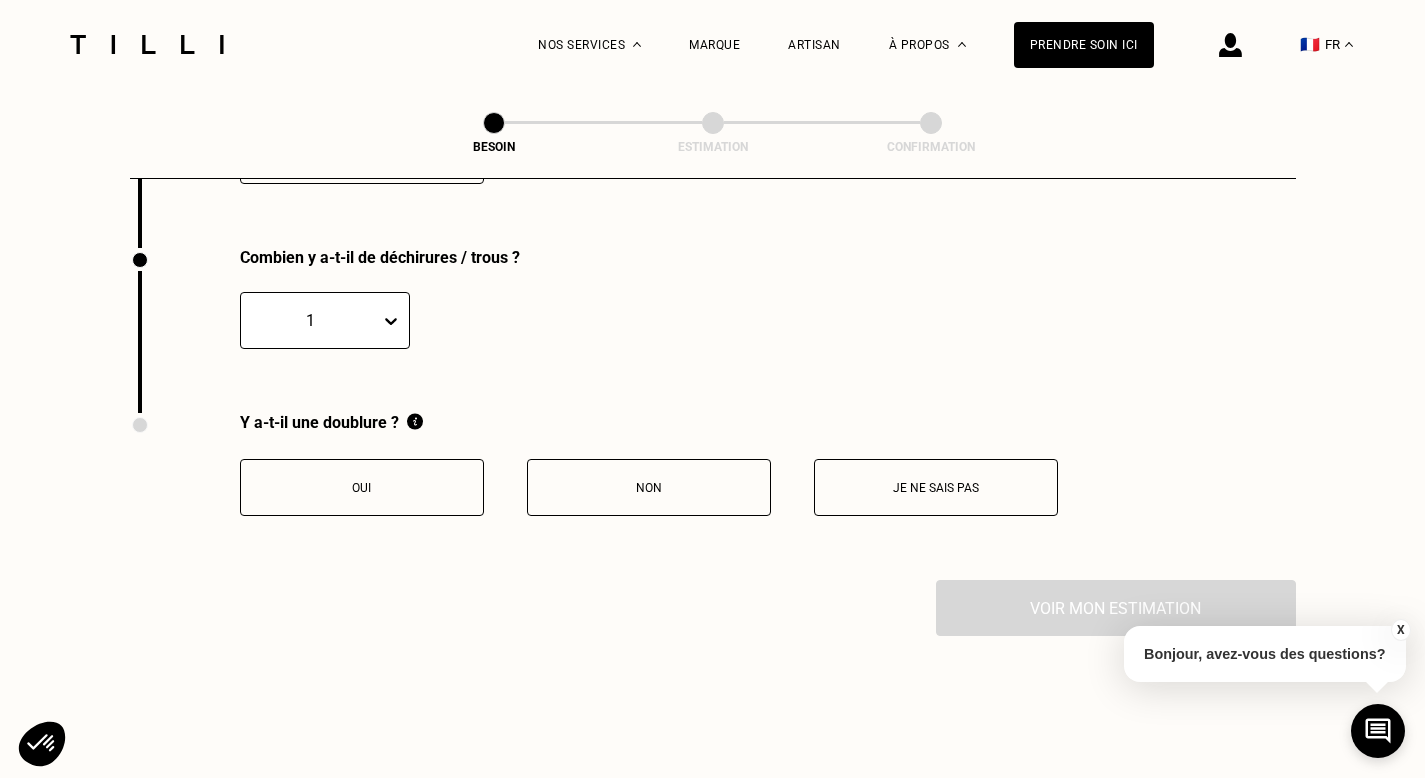scroll, scrollTop: 3923, scrollLeft: 0, axis: vertical 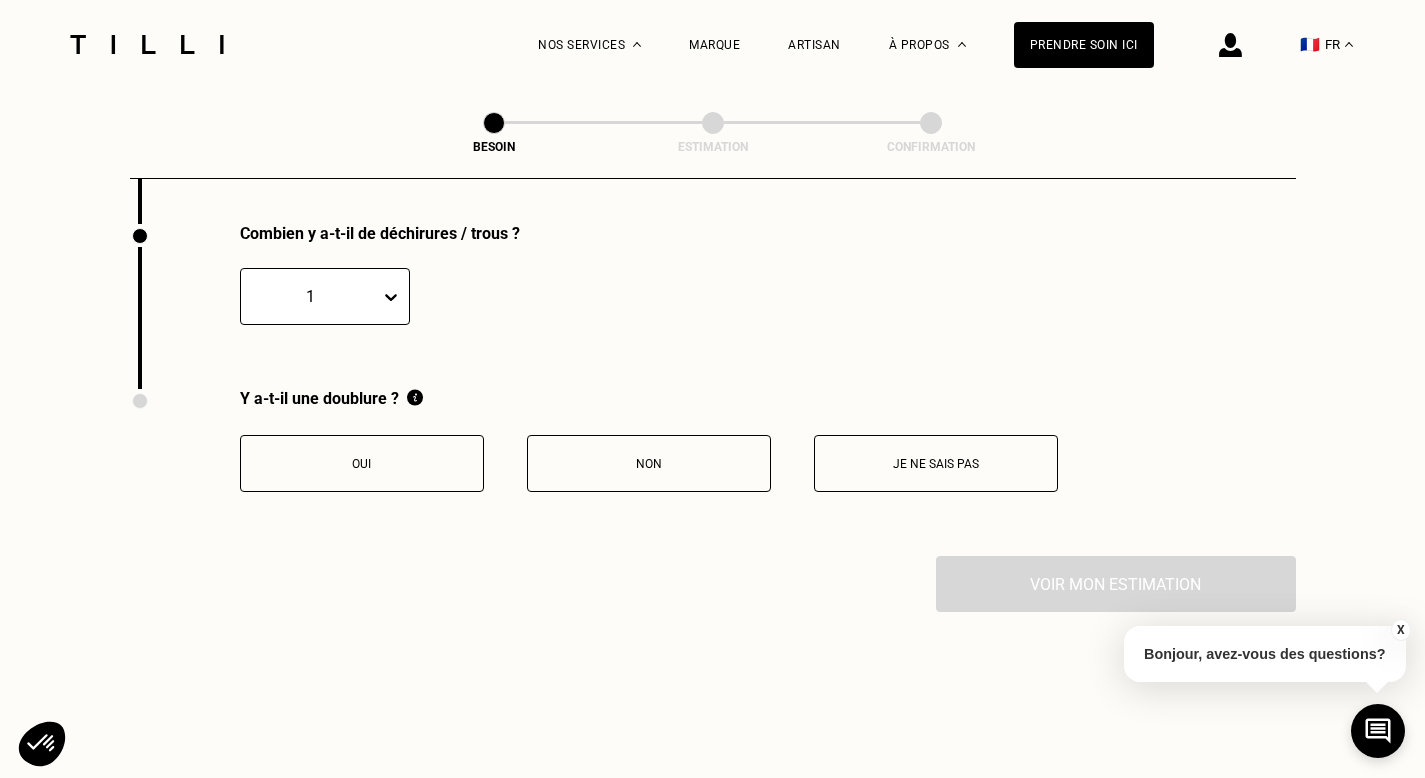 click on "Oui" at bounding box center [362, 463] 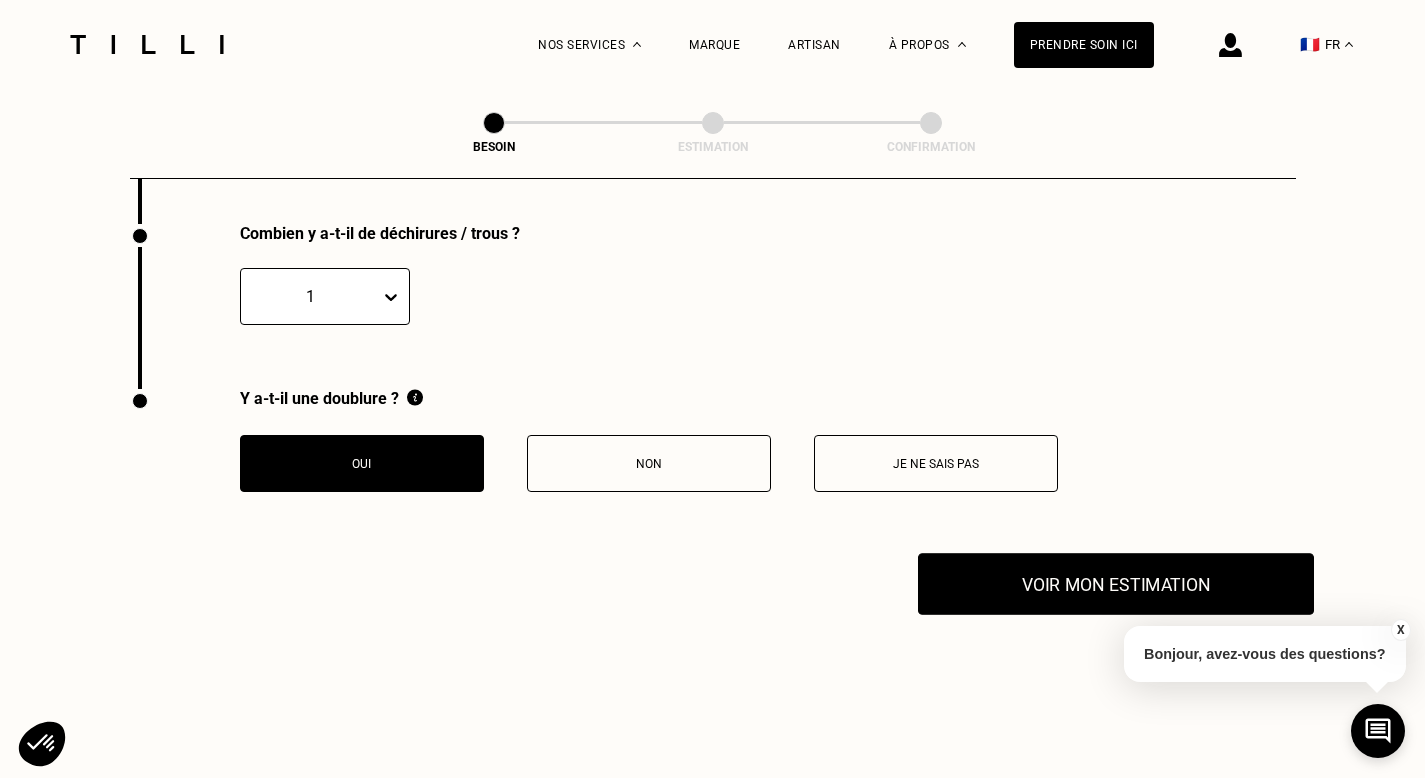 click on "Voir mon estimation" at bounding box center (1116, 584) 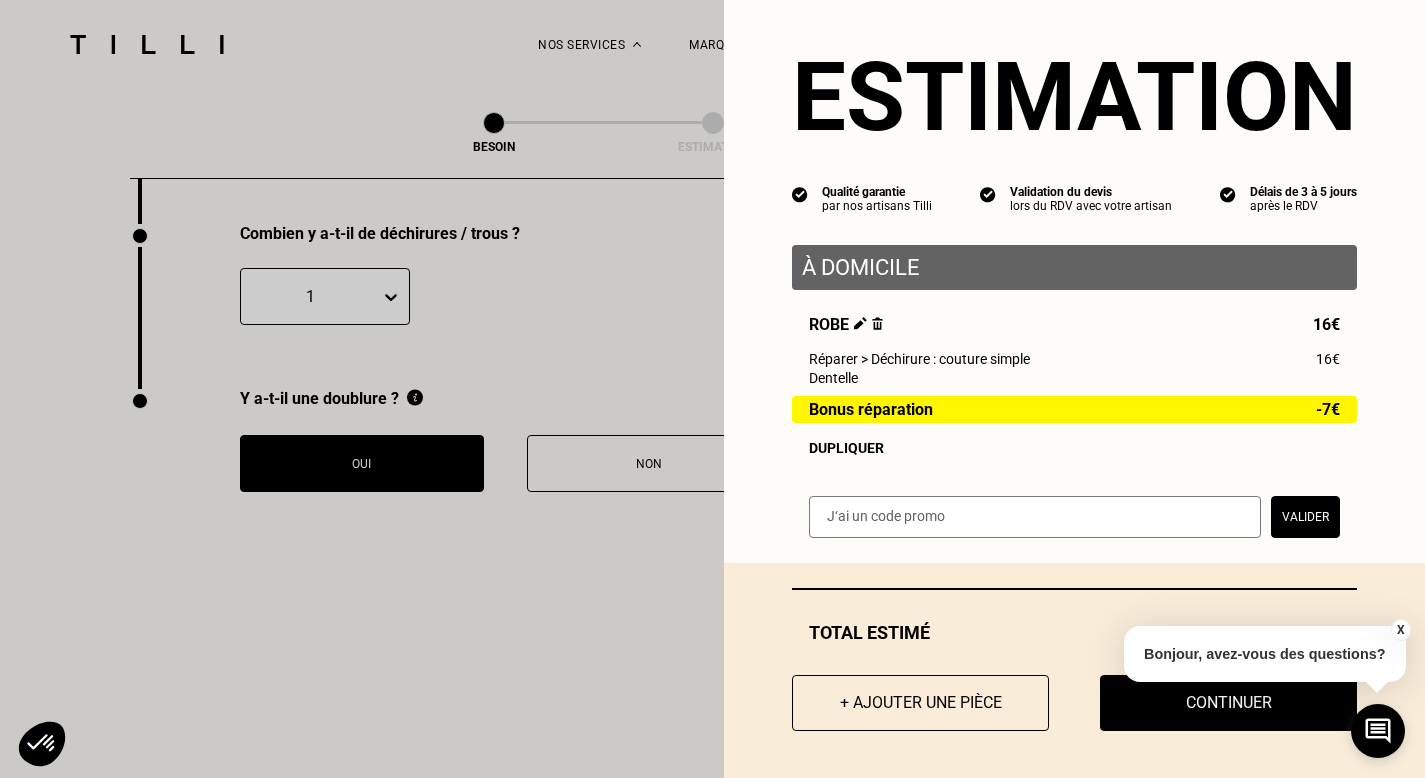 scroll, scrollTop: 26, scrollLeft: 0, axis: vertical 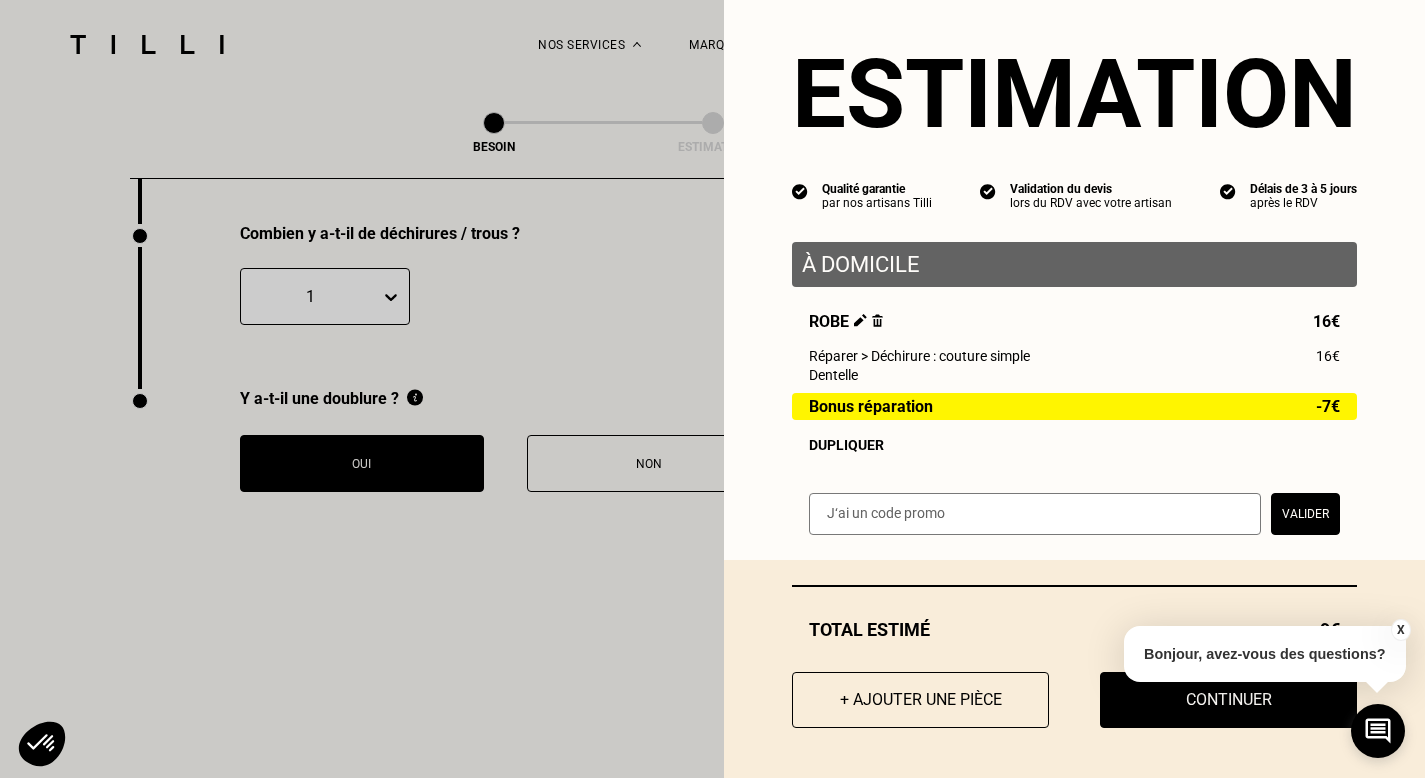 click on "À domicile" at bounding box center (1074, 264) 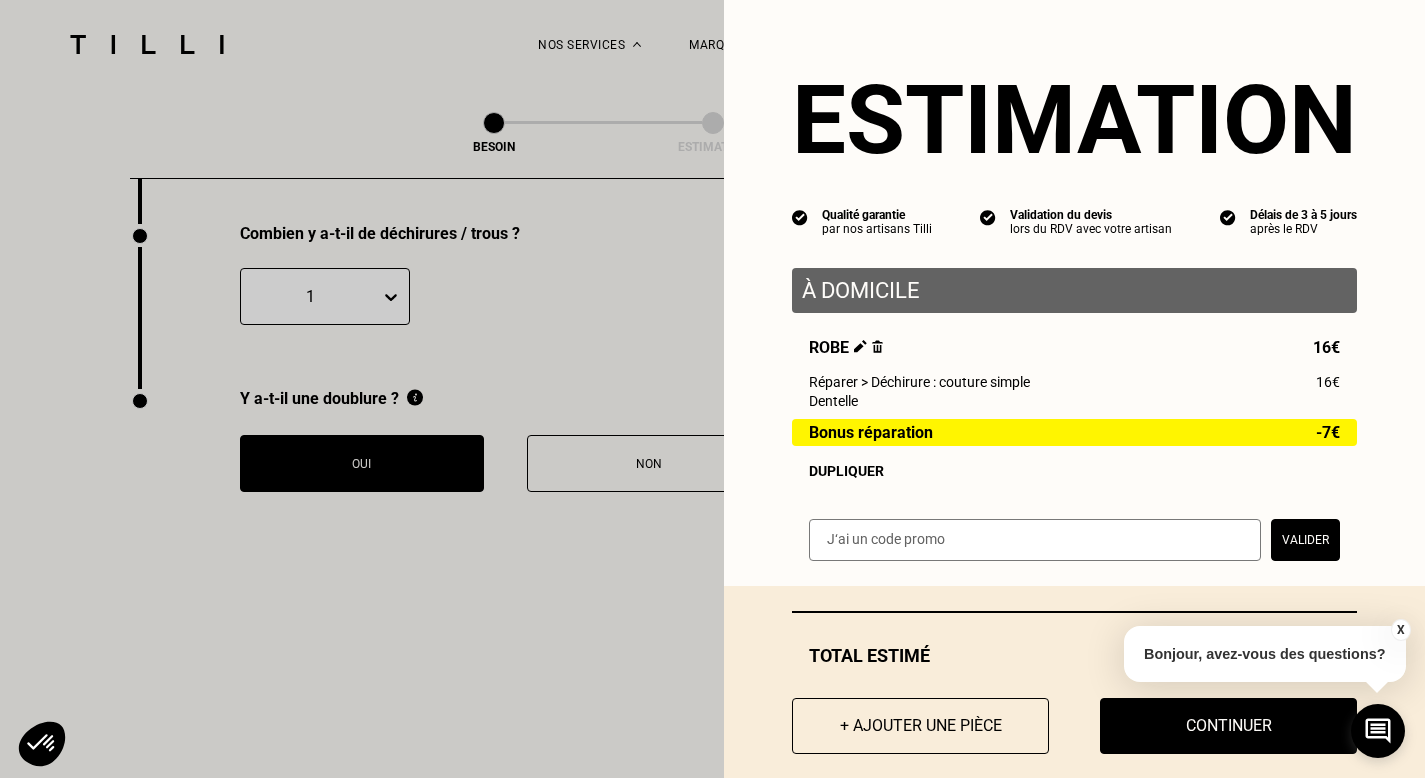 click on "X" at bounding box center (1400, 630) 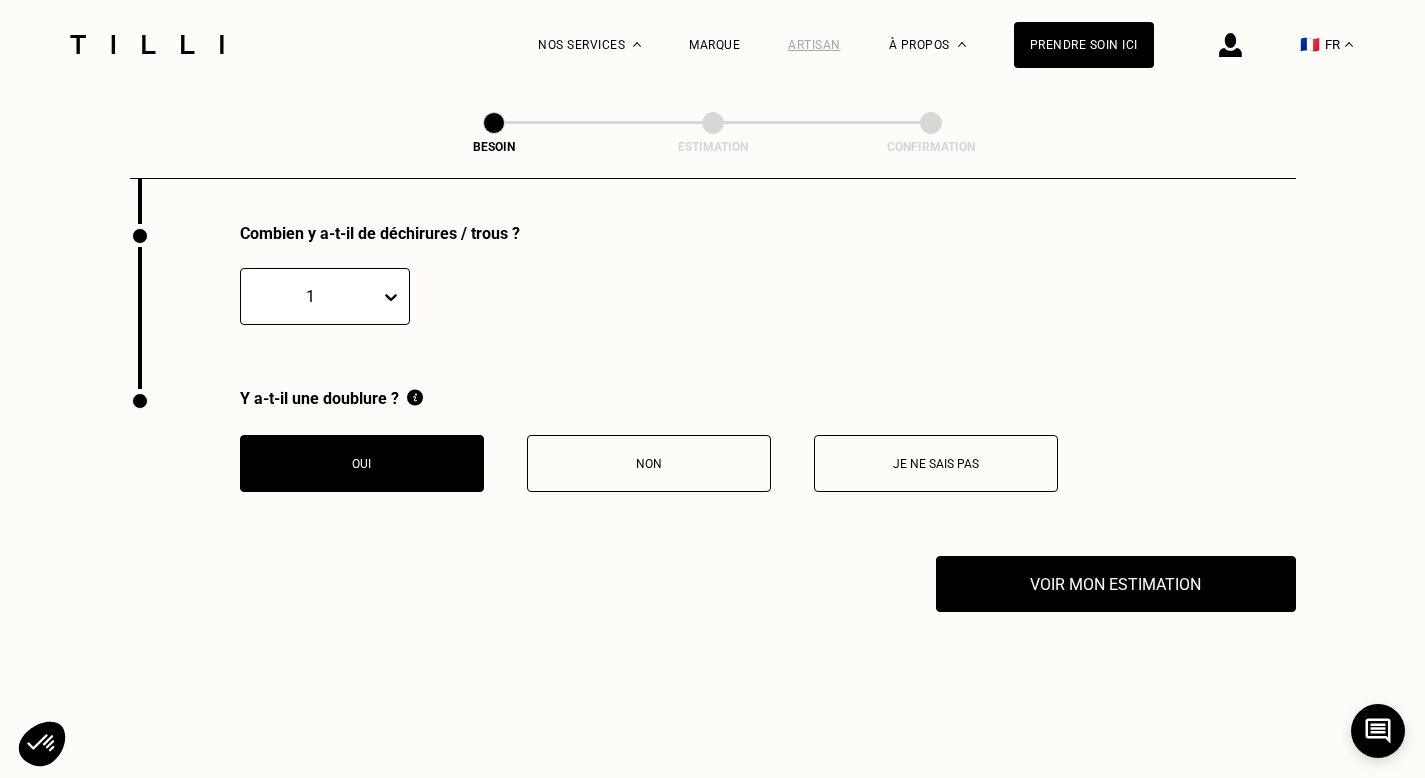 click on "Artisan" at bounding box center [814, 45] 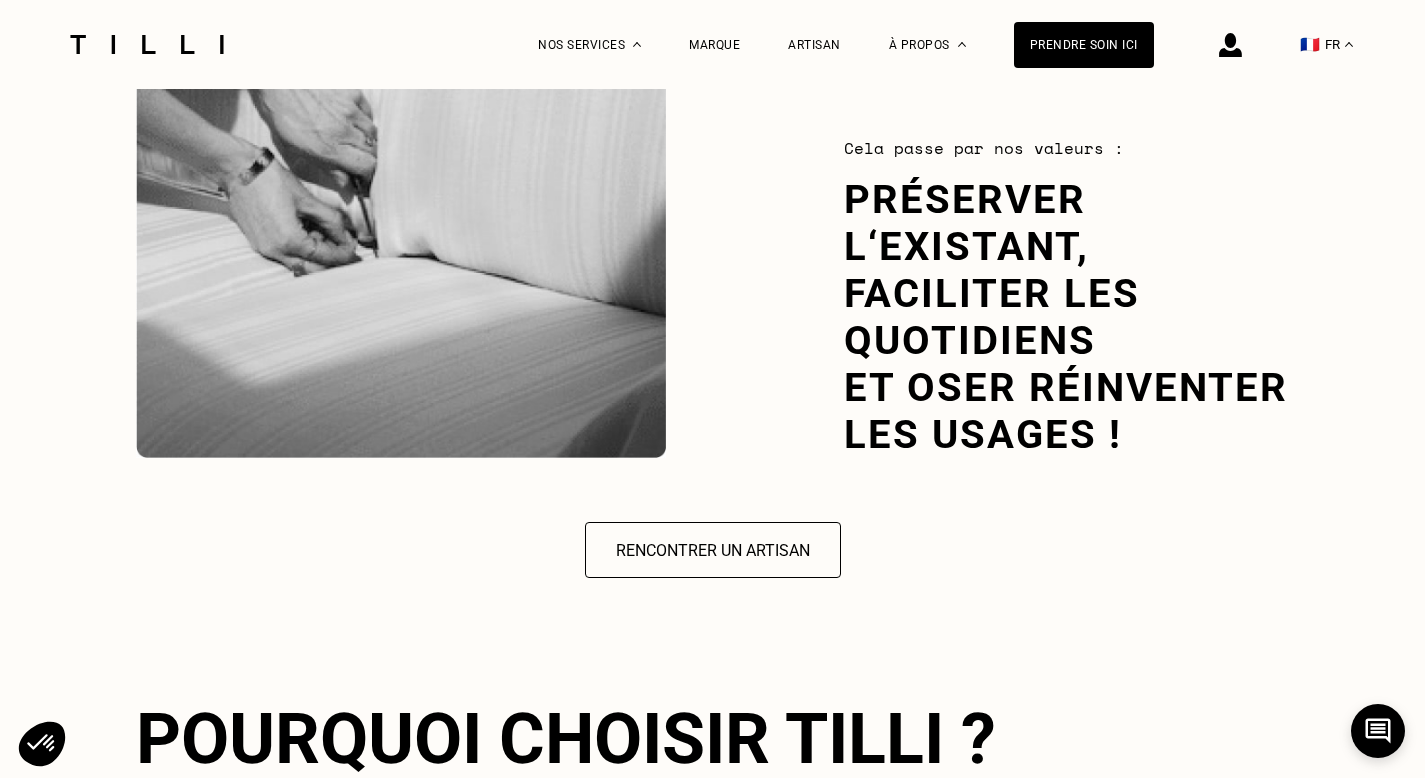 scroll, scrollTop: 2848, scrollLeft: 0, axis: vertical 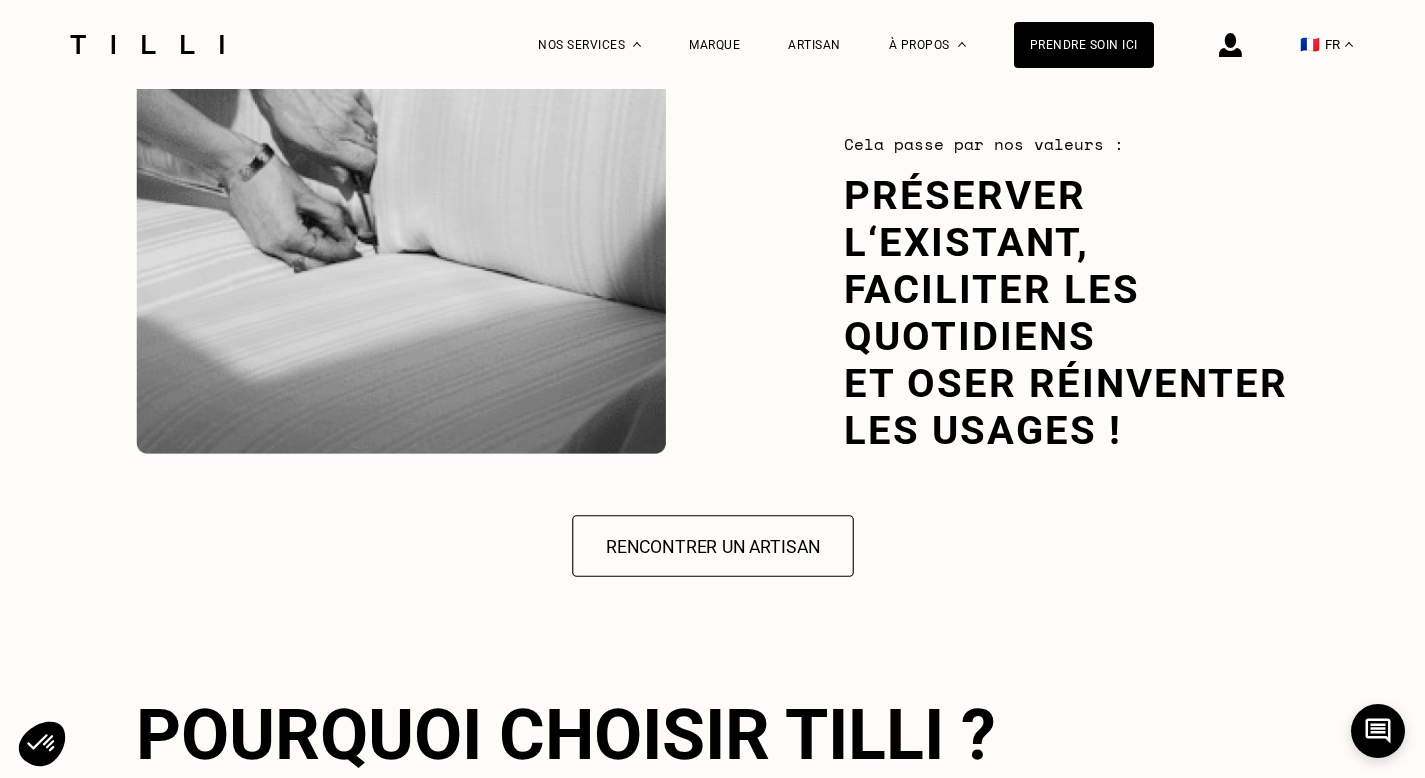 click on "Rencontrer un artisan" at bounding box center (713, 546) 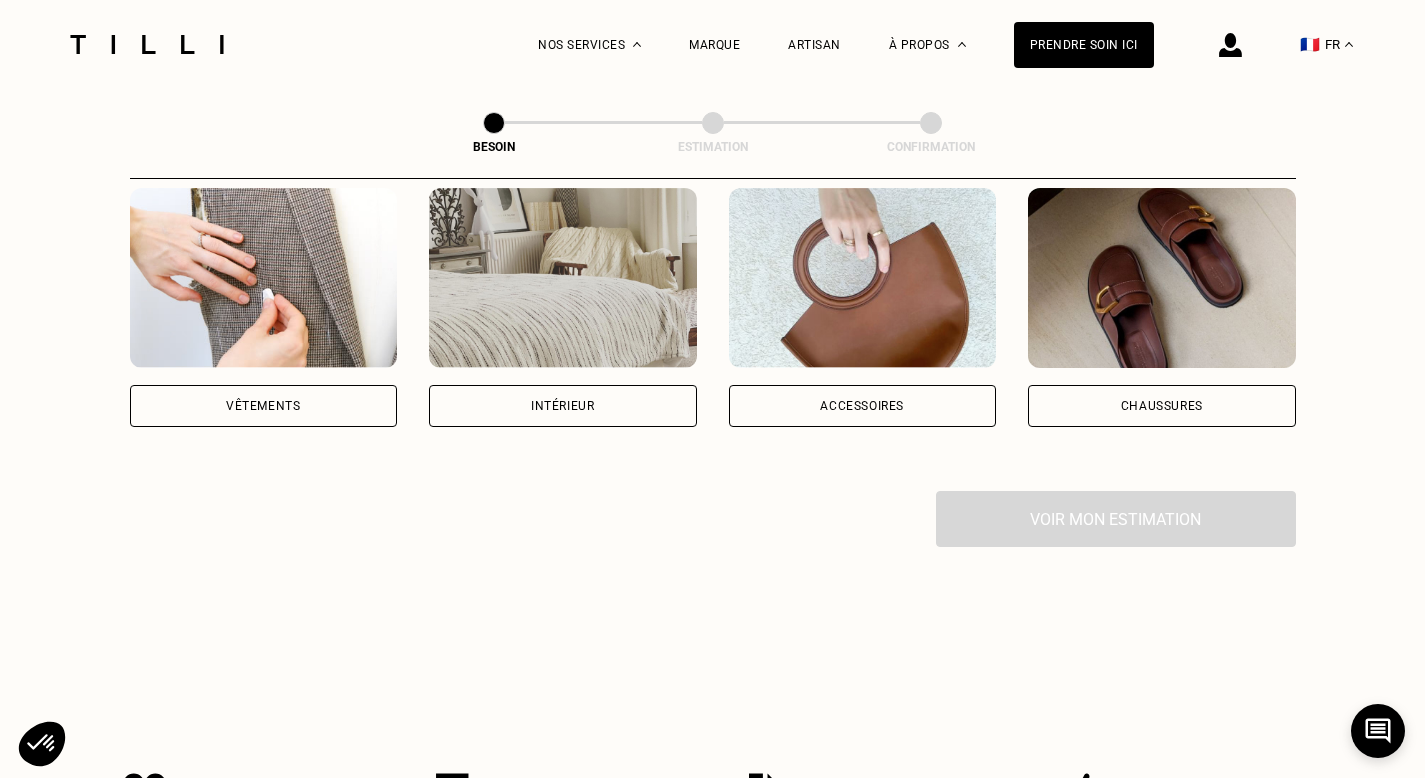 scroll, scrollTop: 373, scrollLeft: 0, axis: vertical 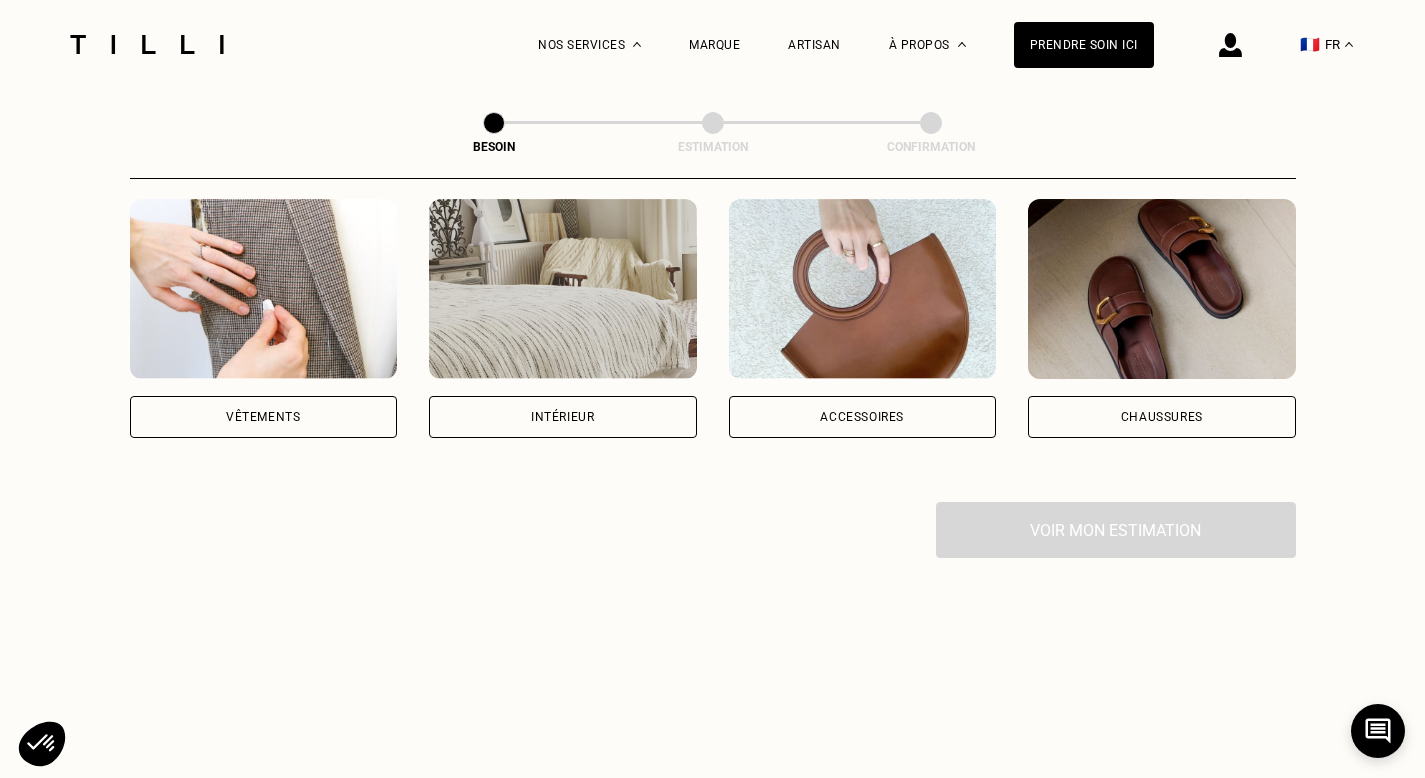 click on "Accessoires" at bounding box center [863, 417] 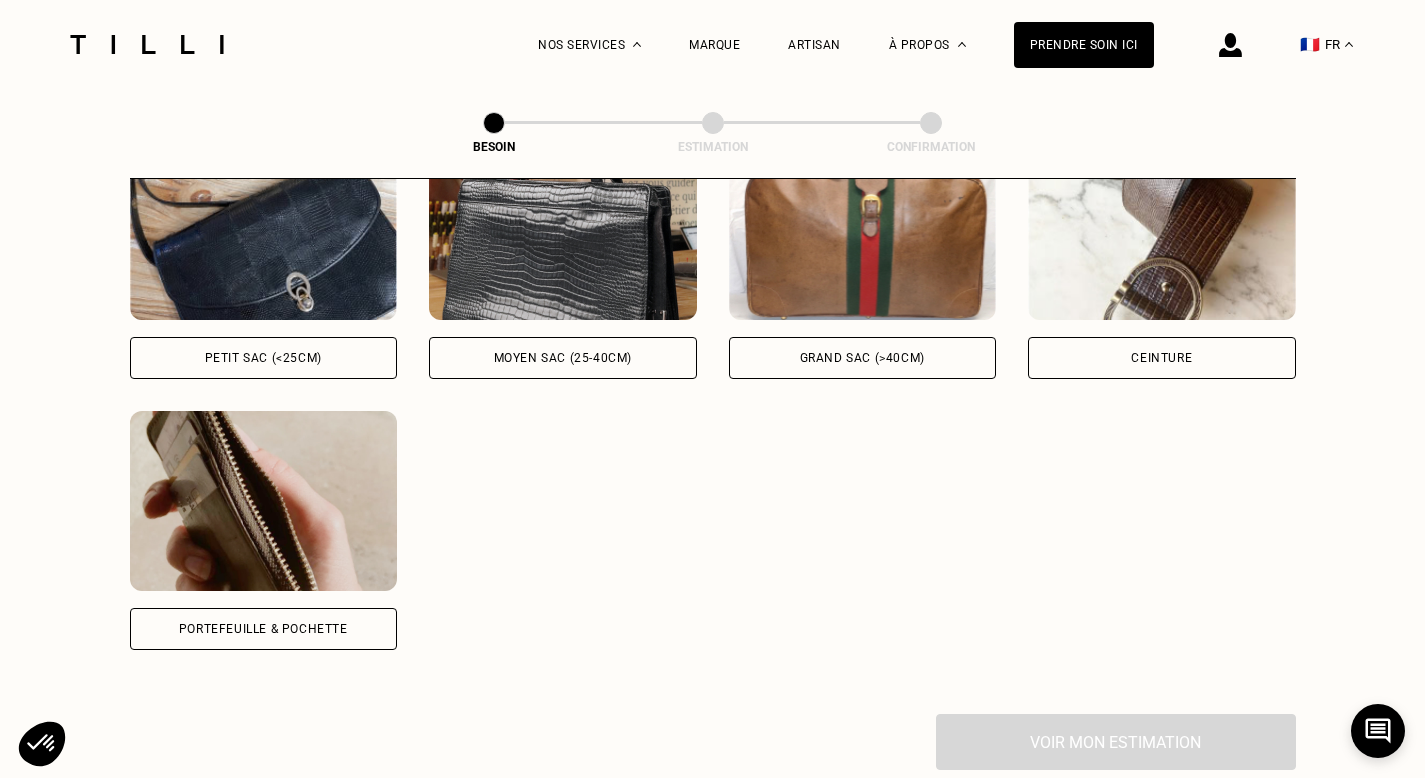 scroll, scrollTop: 971, scrollLeft: 0, axis: vertical 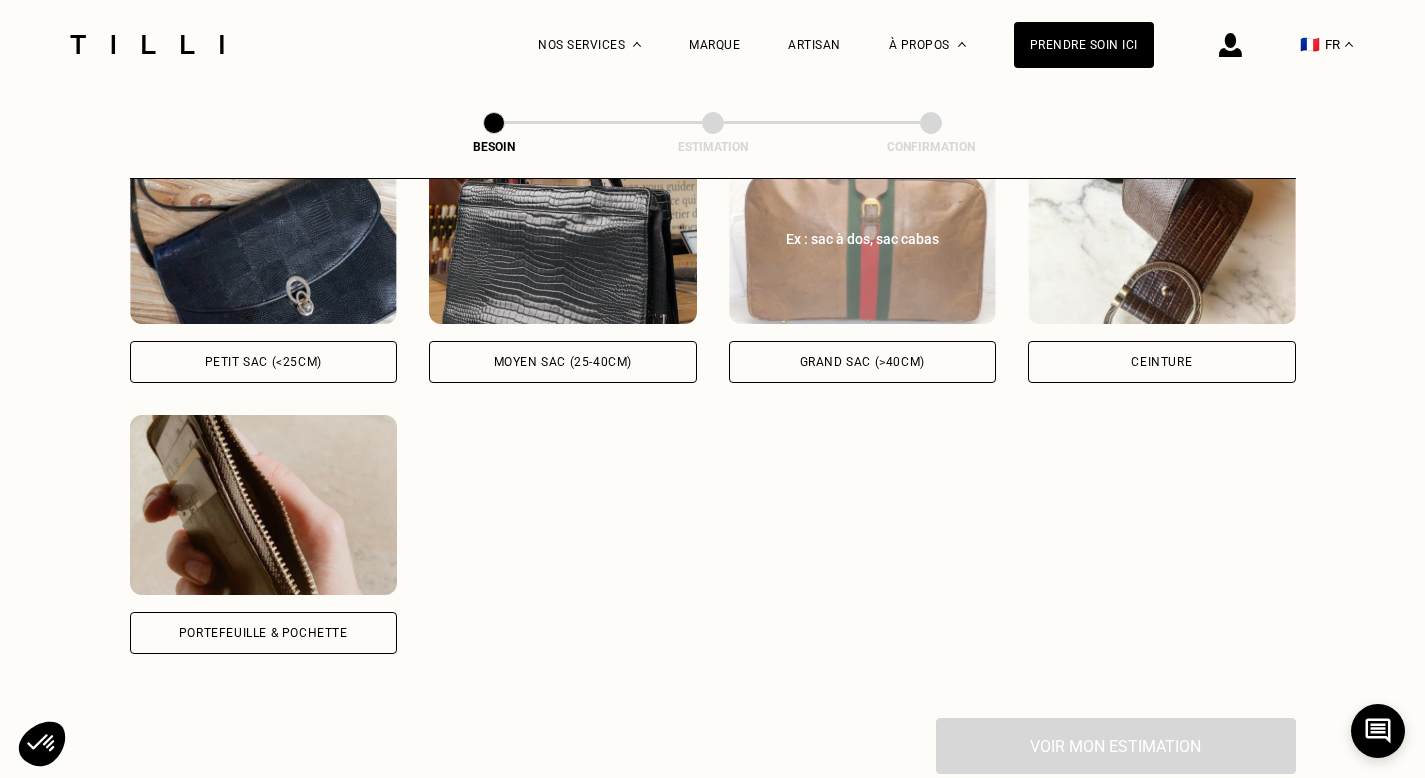 click on "Grand sac (>40cm)" at bounding box center [862, 362] 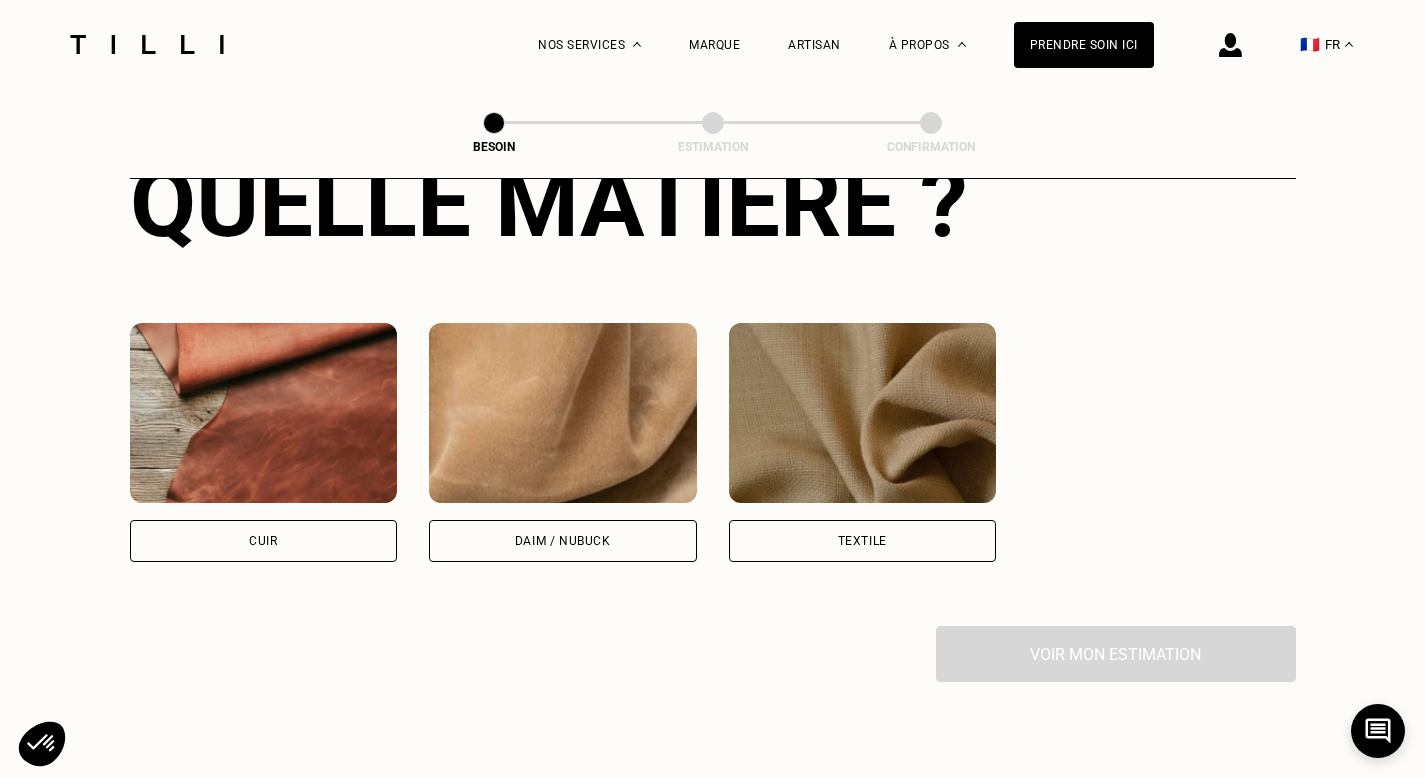 scroll, scrollTop: 1620, scrollLeft: 0, axis: vertical 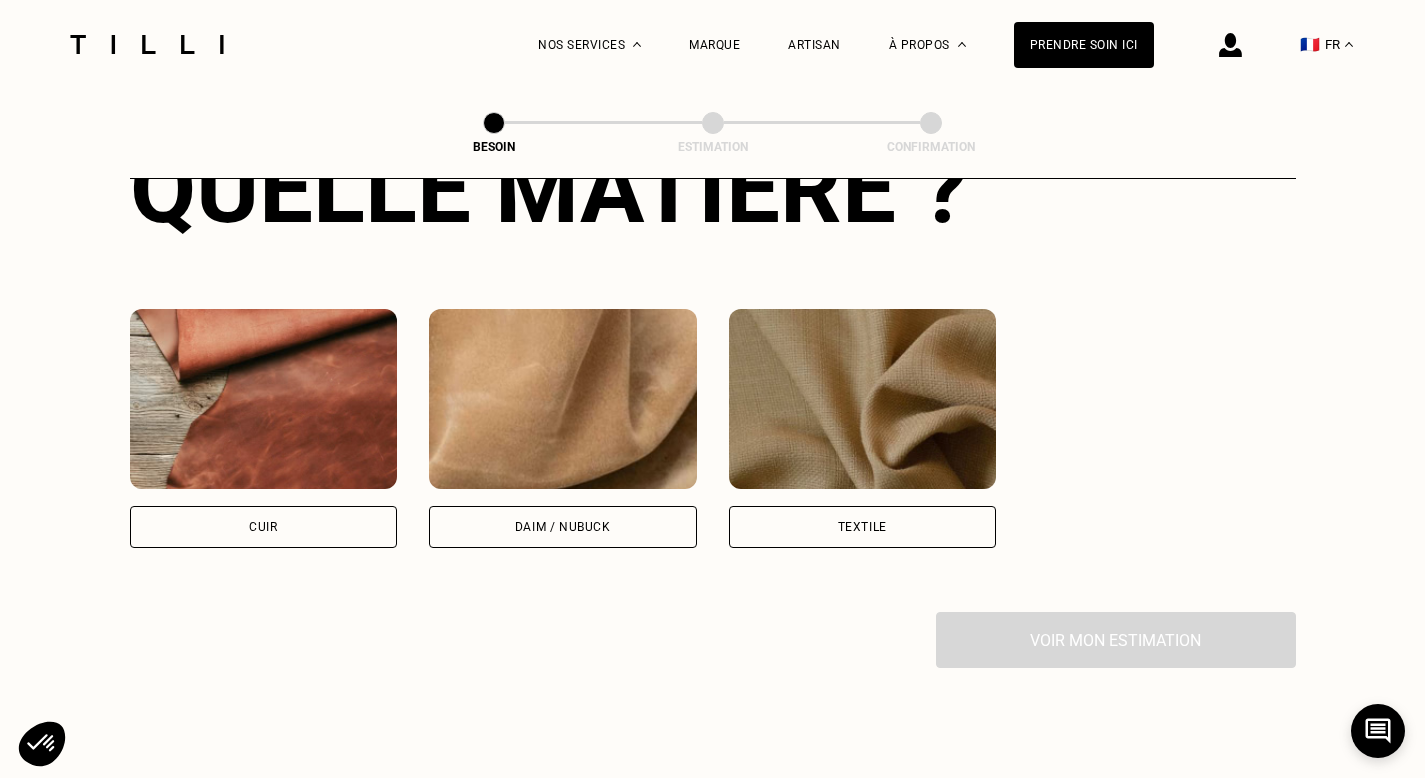 click on "Textile" at bounding box center (863, 527) 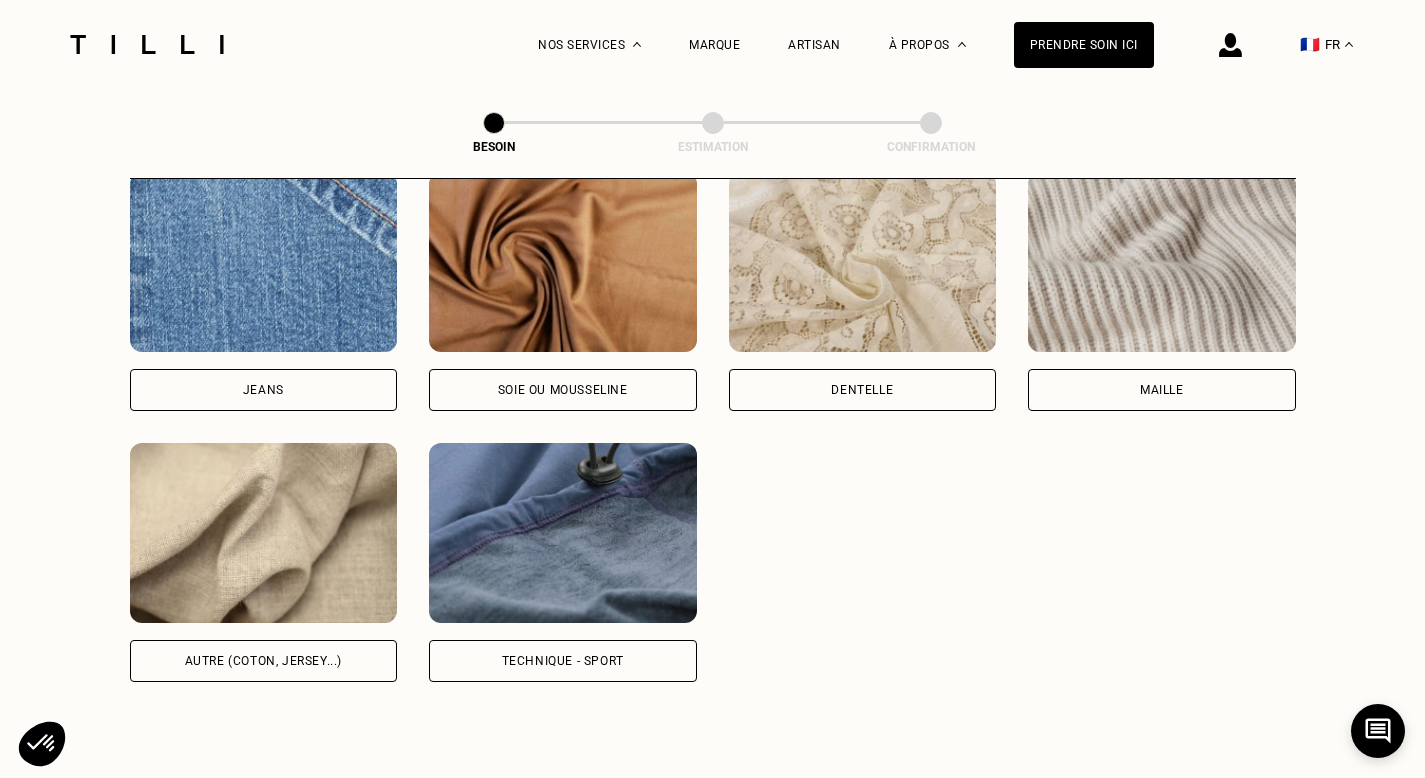 scroll, scrollTop: 2297, scrollLeft: 0, axis: vertical 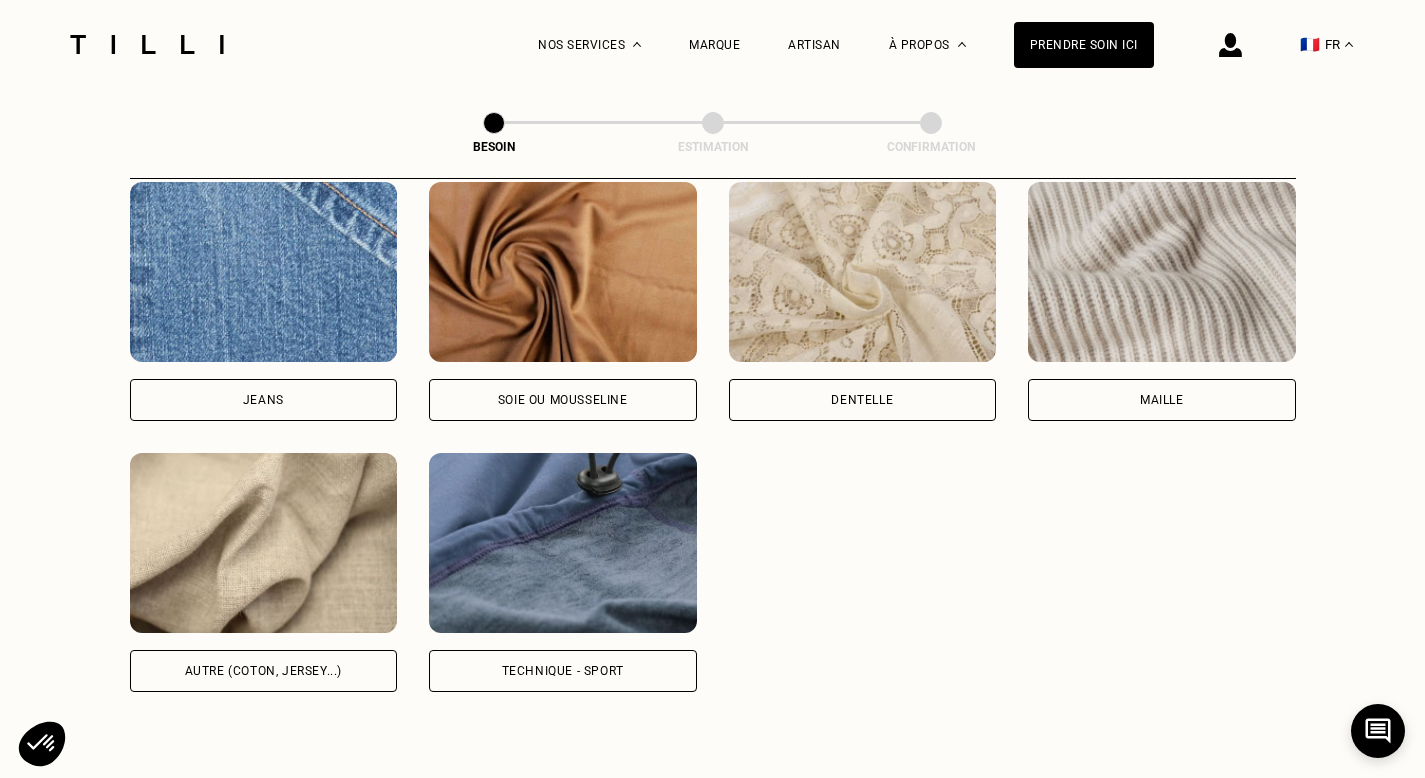 click on "Jeans Soie ou mousseline Dentelle Maille Autre (coton, jersey...) Technique - Sport" at bounding box center (713, 437) 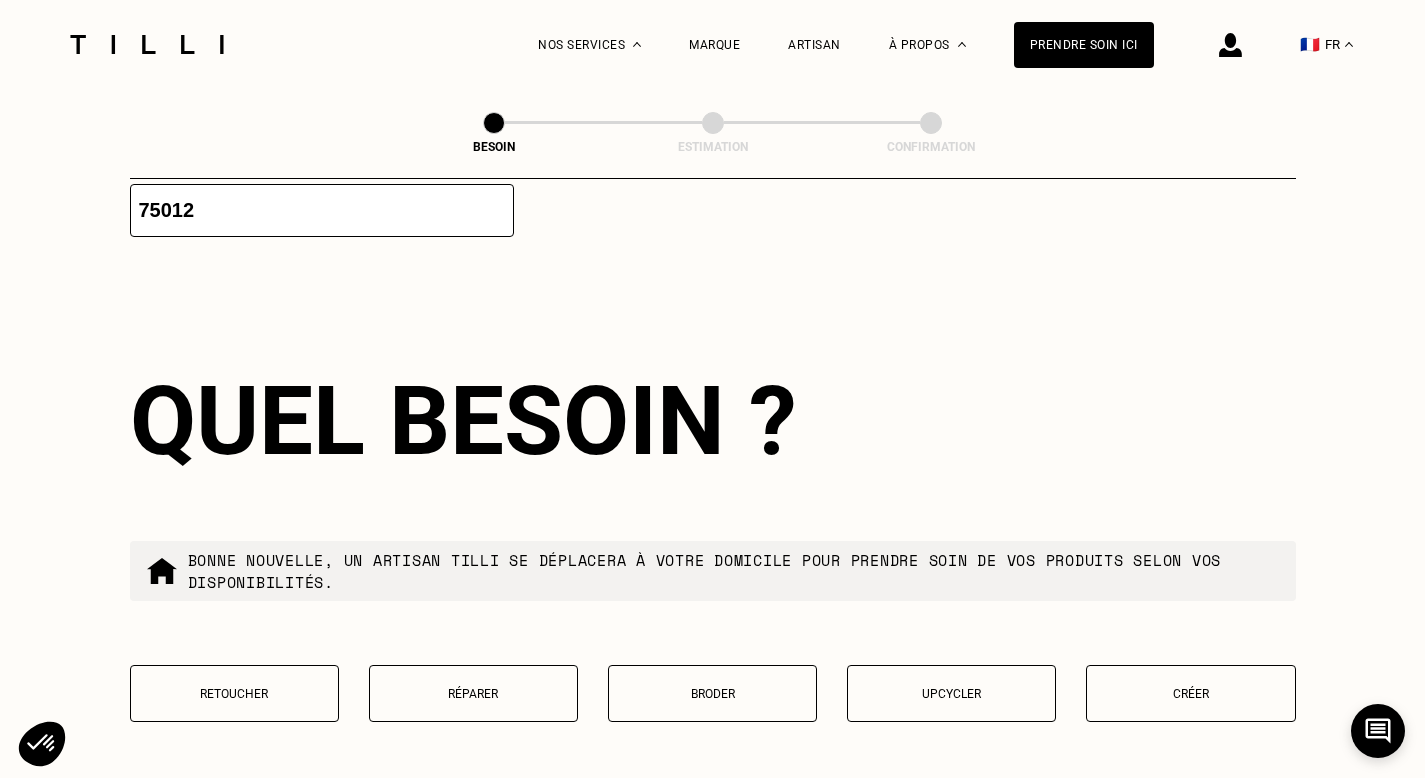 scroll, scrollTop: 3276, scrollLeft: 0, axis: vertical 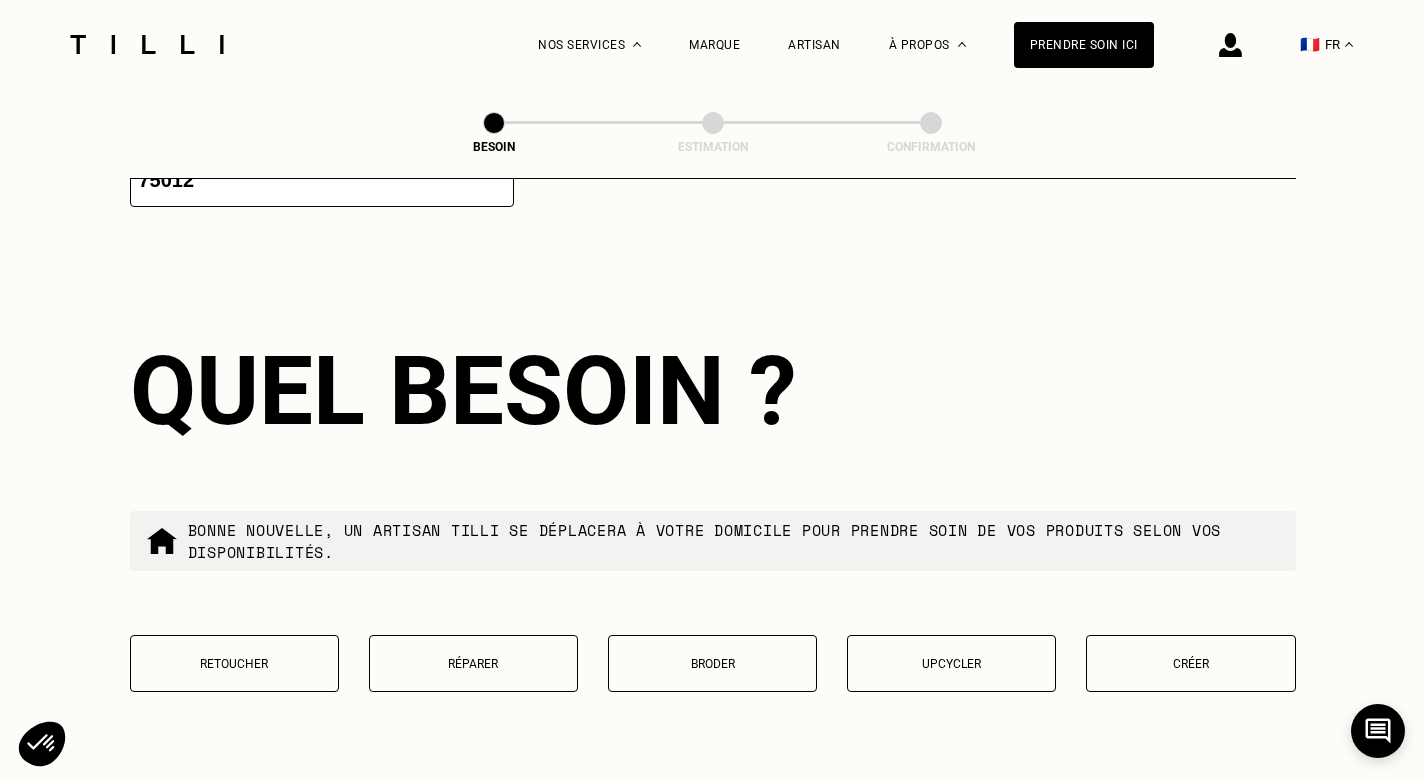click on "Réparer" at bounding box center [473, 664] 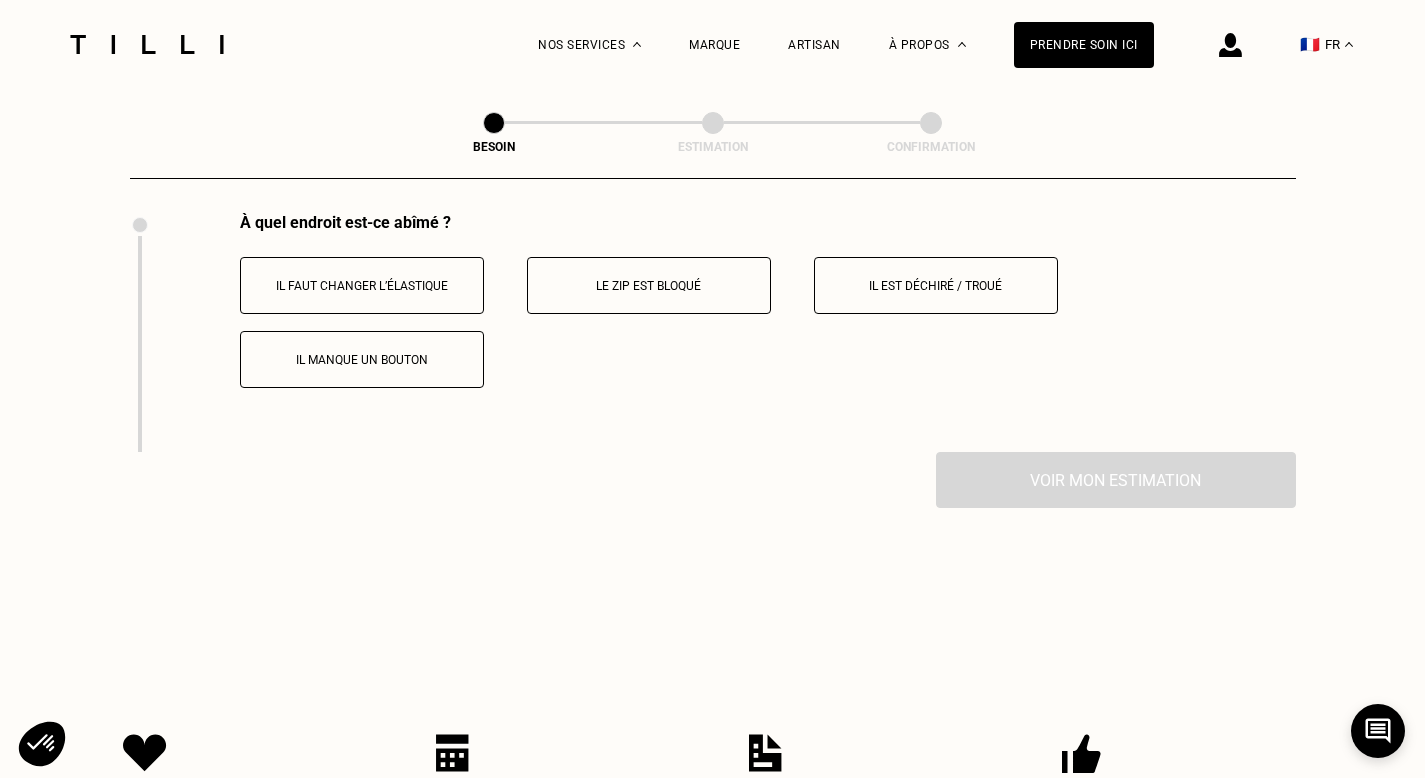 scroll, scrollTop: 3843, scrollLeft: 0, axis: vertical 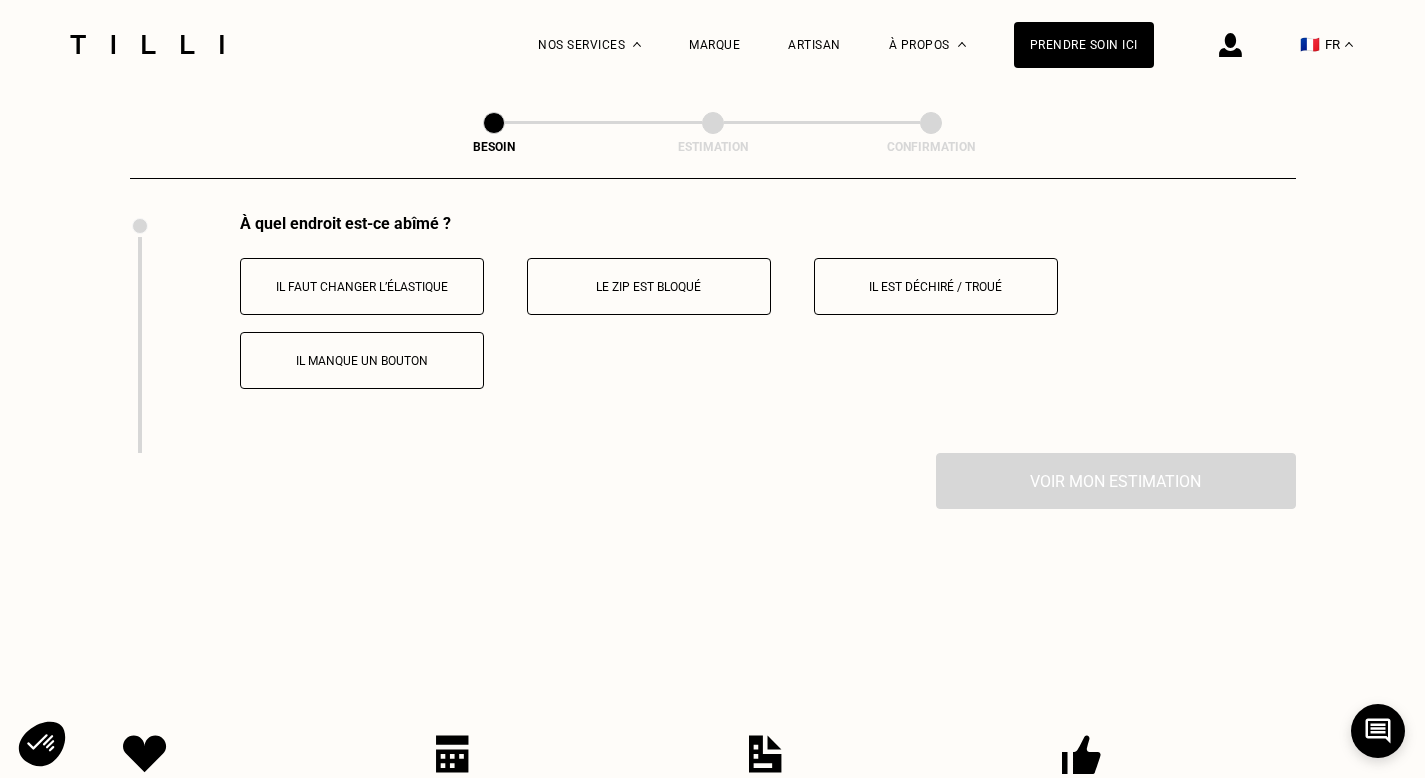 click on "Le zip est bloqué" at bounding box center (649, 286) 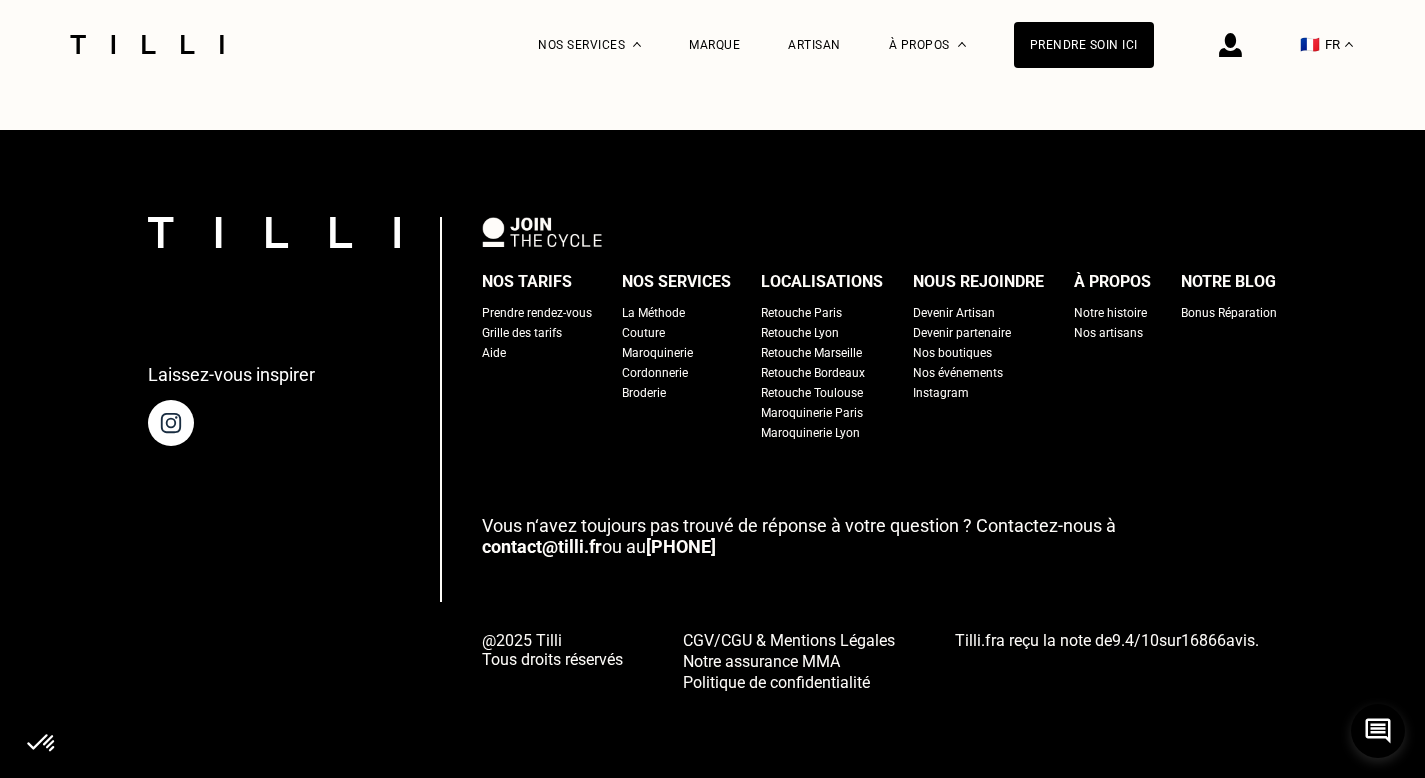 scroll, scrollTop: 4830, scrollLeft: 0, axis: vertical 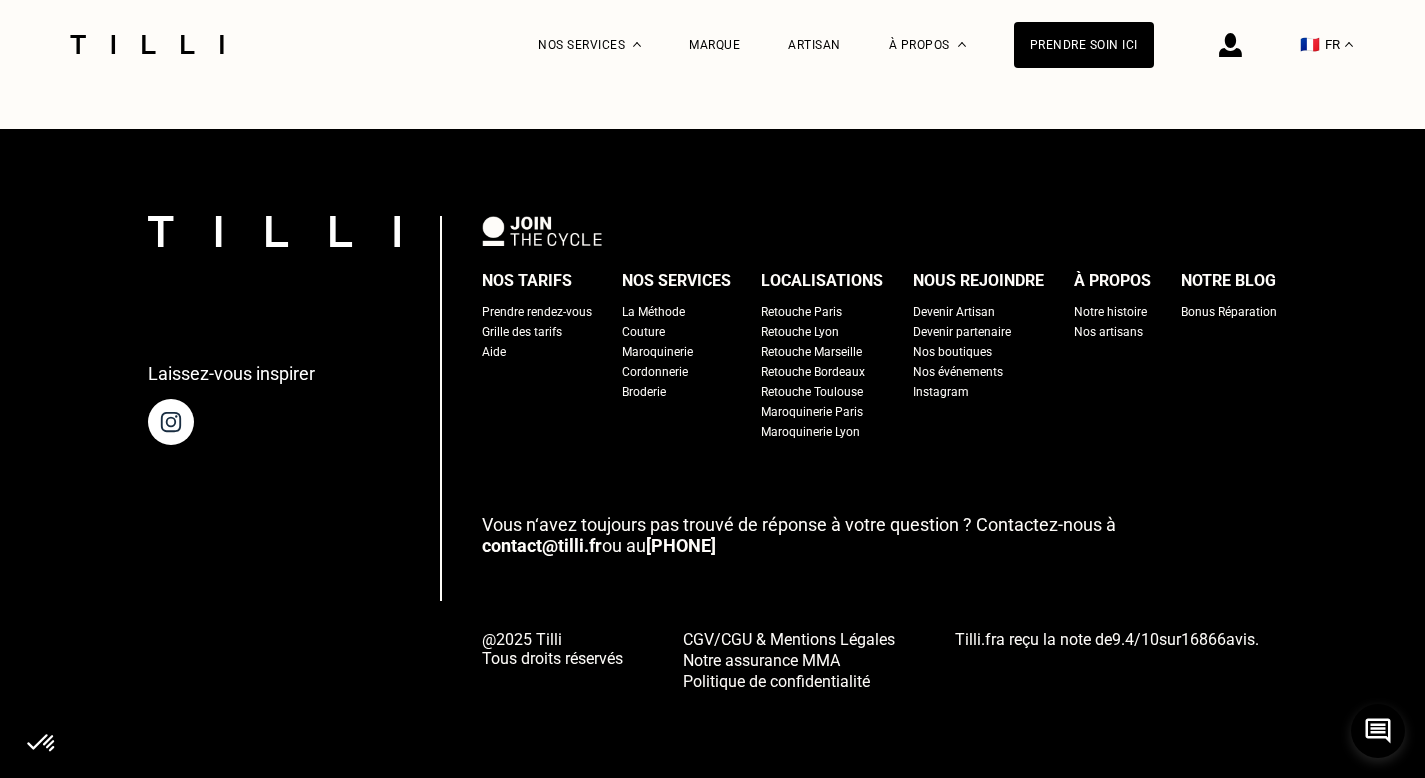 click on "Retouche Paris" at bounding box center [801, 312] 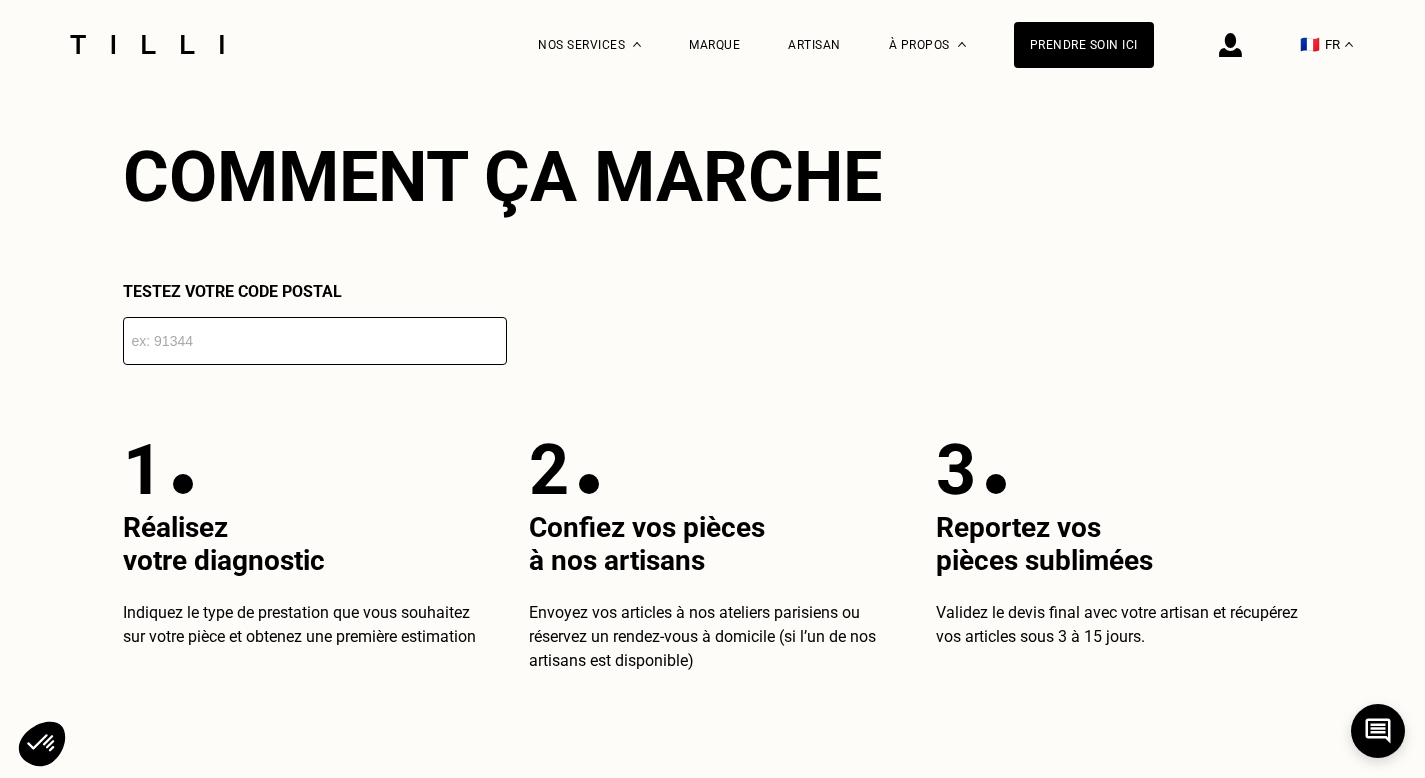 scroll, scrollTop: 3547, scrollLeft: 0, axis: vertical 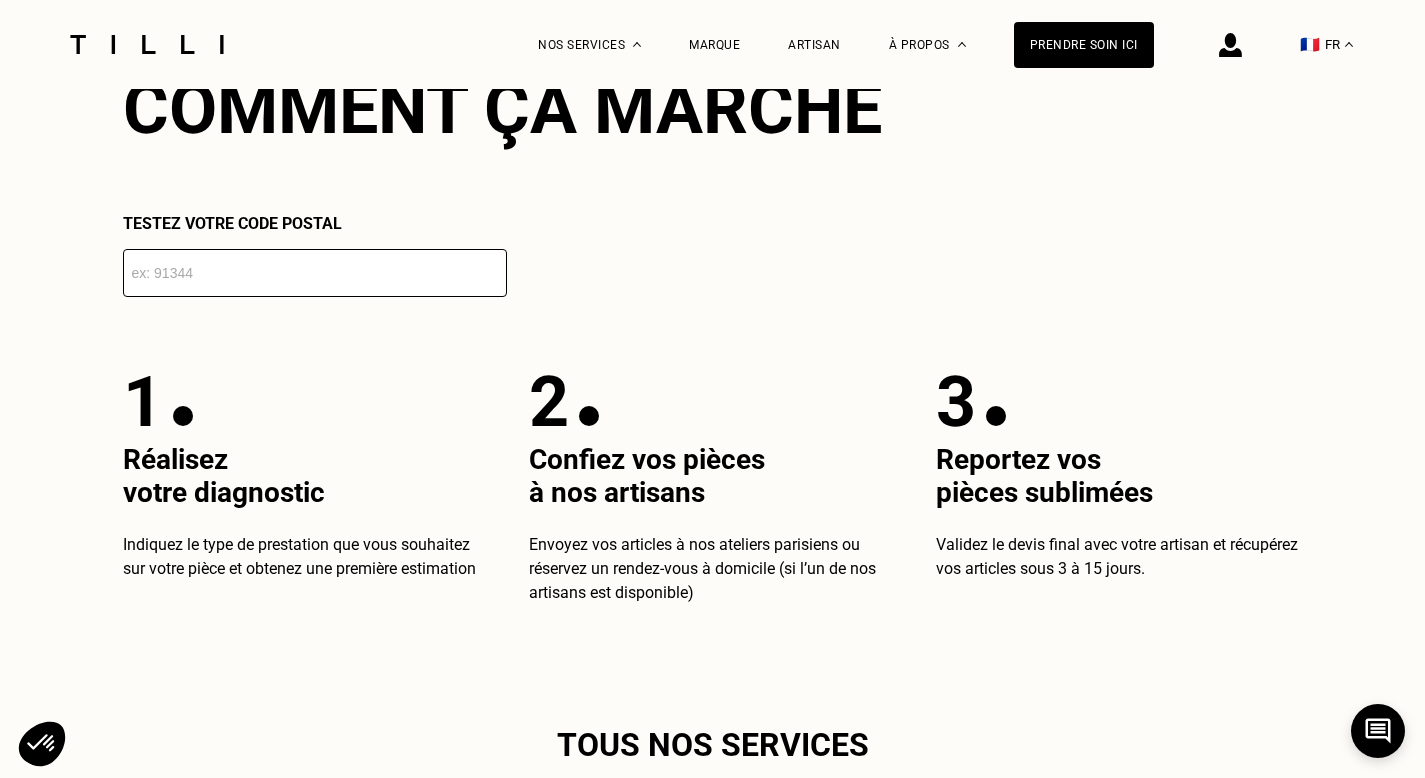 click at bounding box center [315, 273] 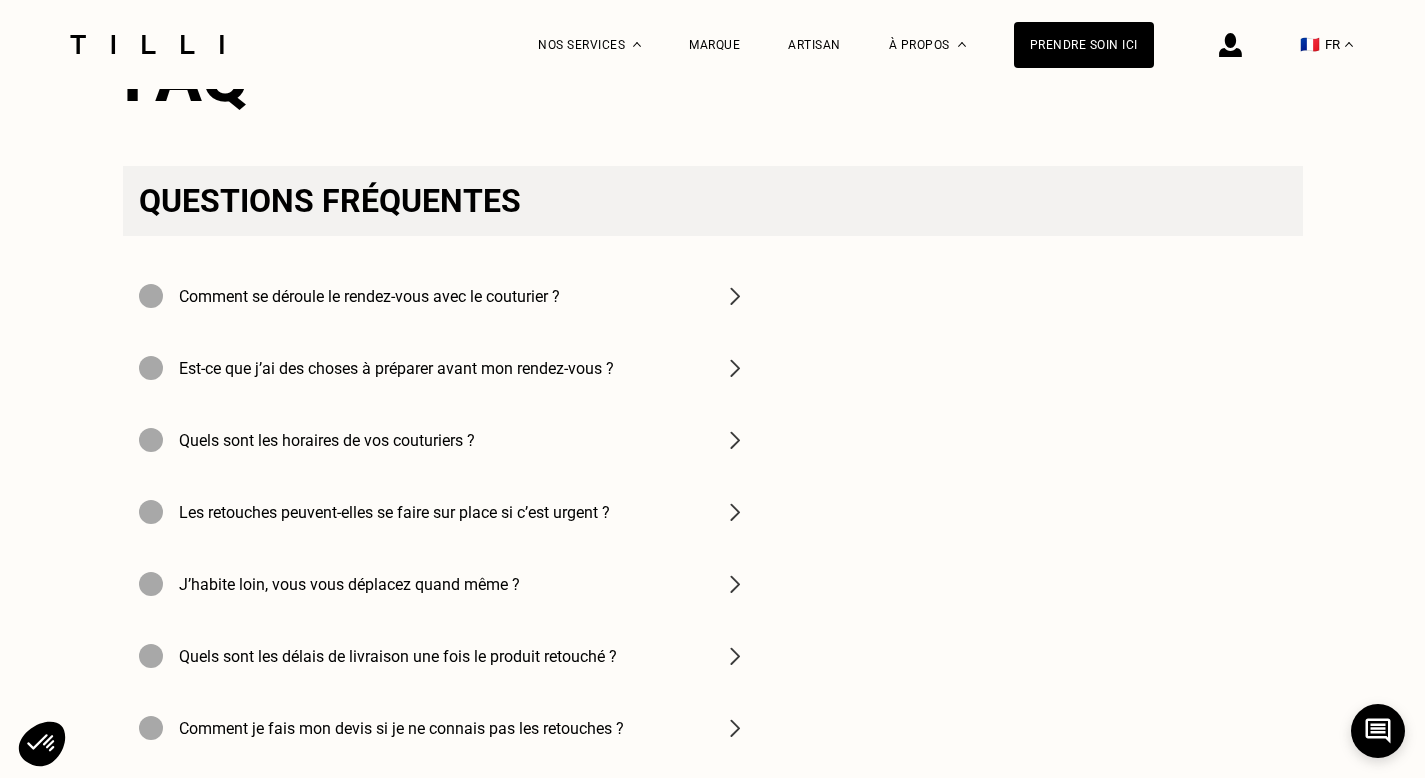 scroll, scrollTop: 6832, scrollLeft: 0, axis: vertical 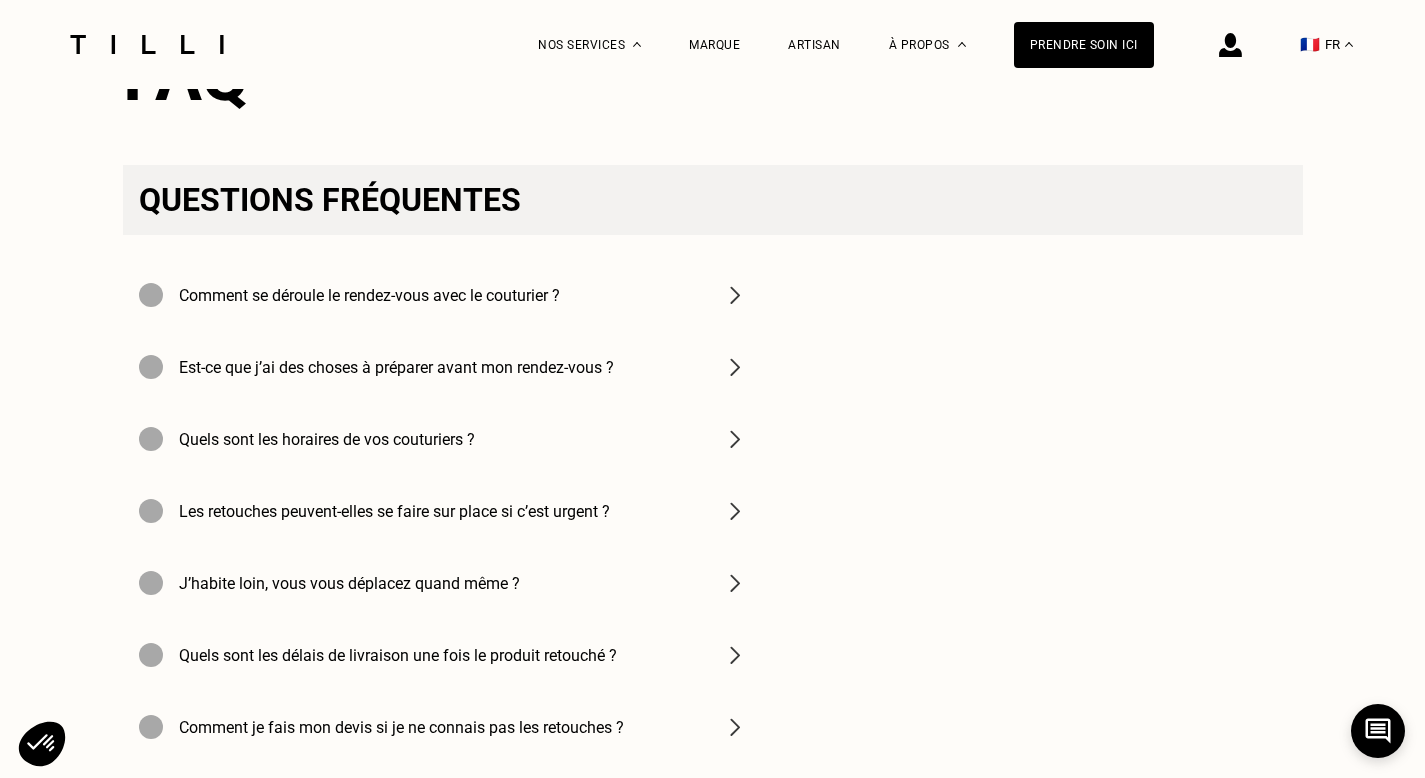 type on "75012" 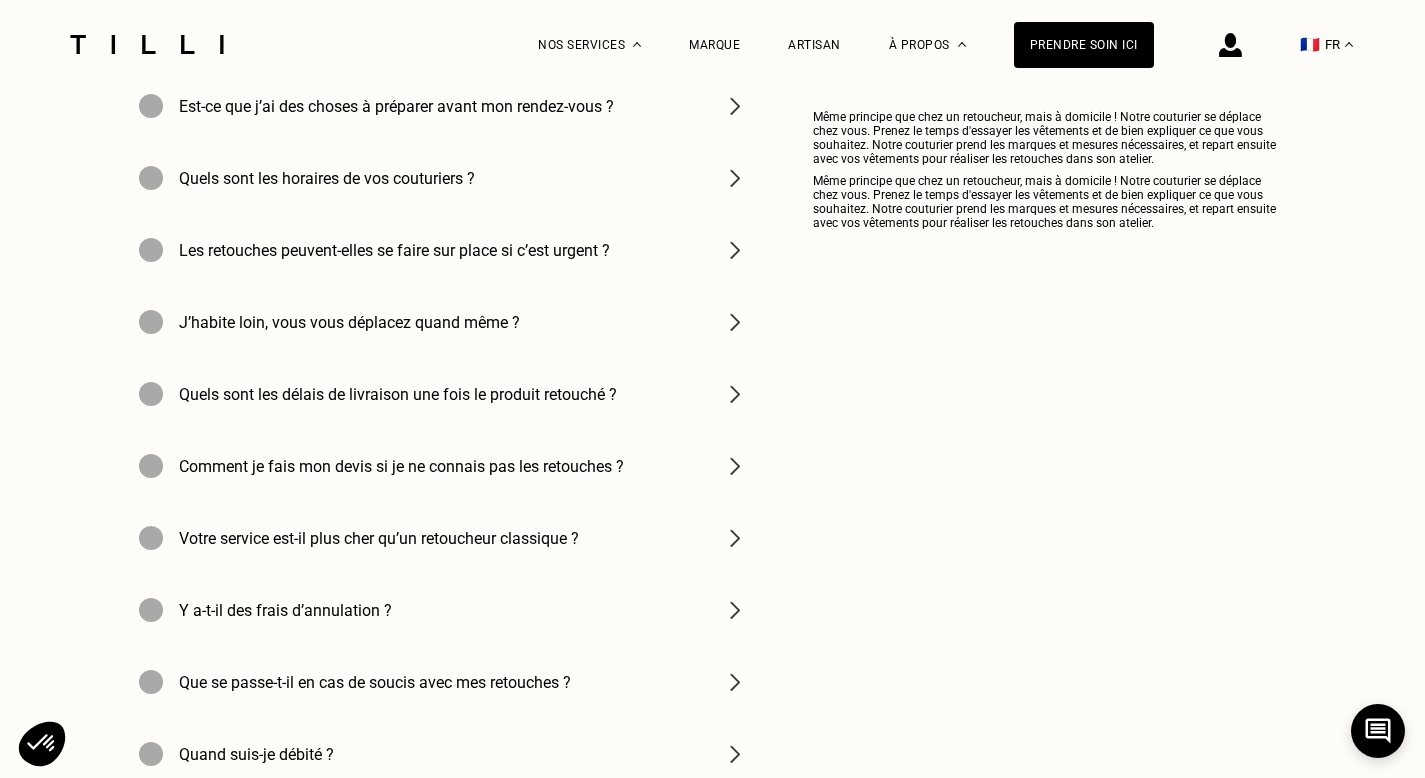 scroll, scrollTop: 7097, scrollLeft: 0, axis: vertical 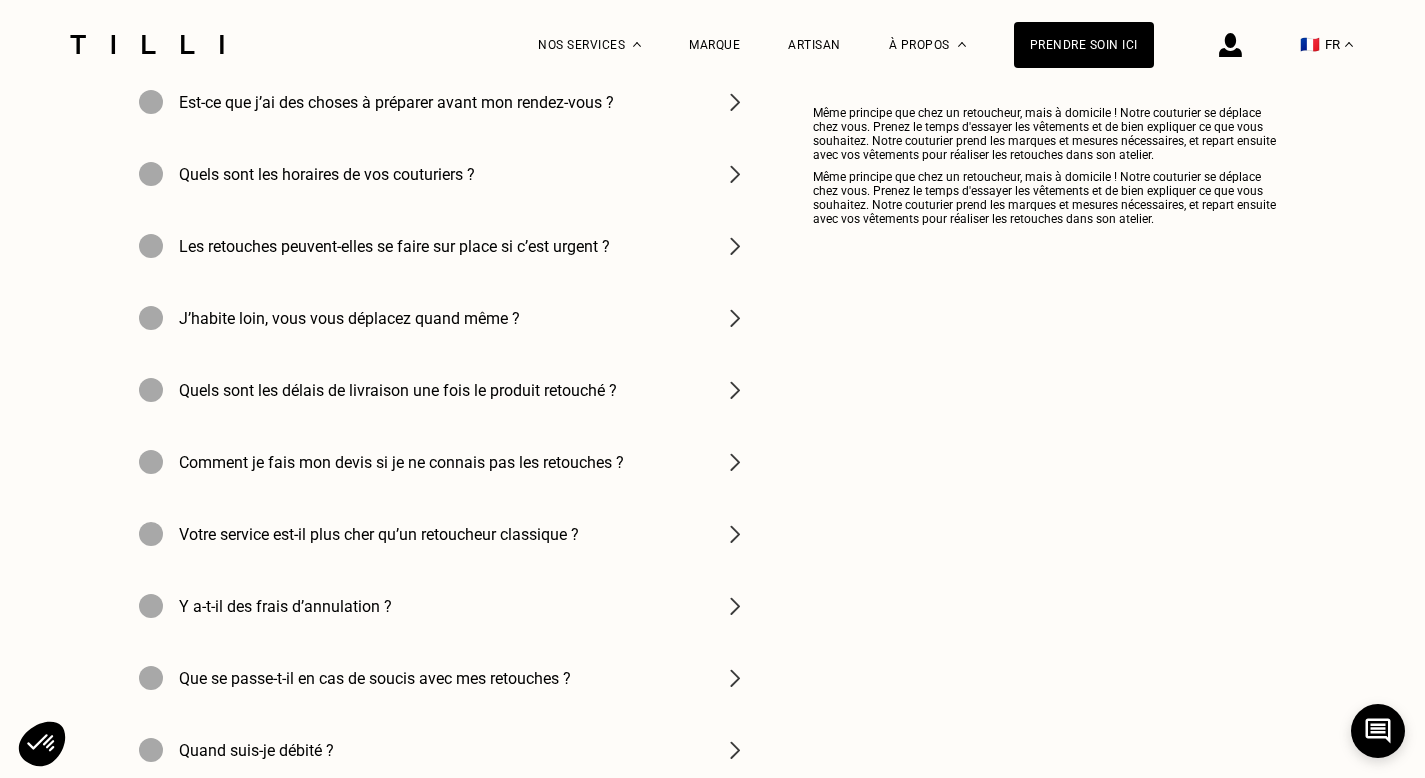 click on "Quels sont les horaires de vos couturiers ?" at bounding box center [327, 174] 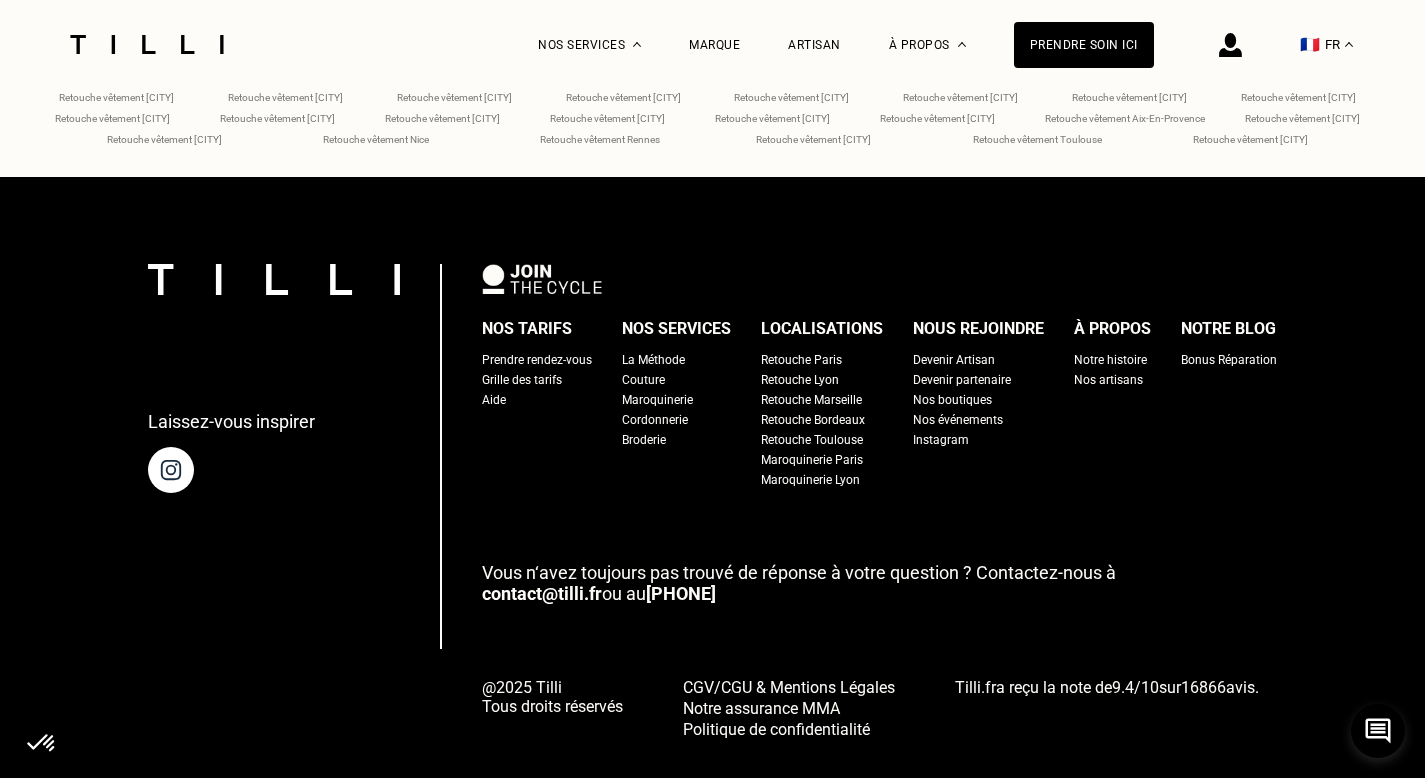 scroll, scrollTop: 8804, scrollLeft: 0, axis: vertical 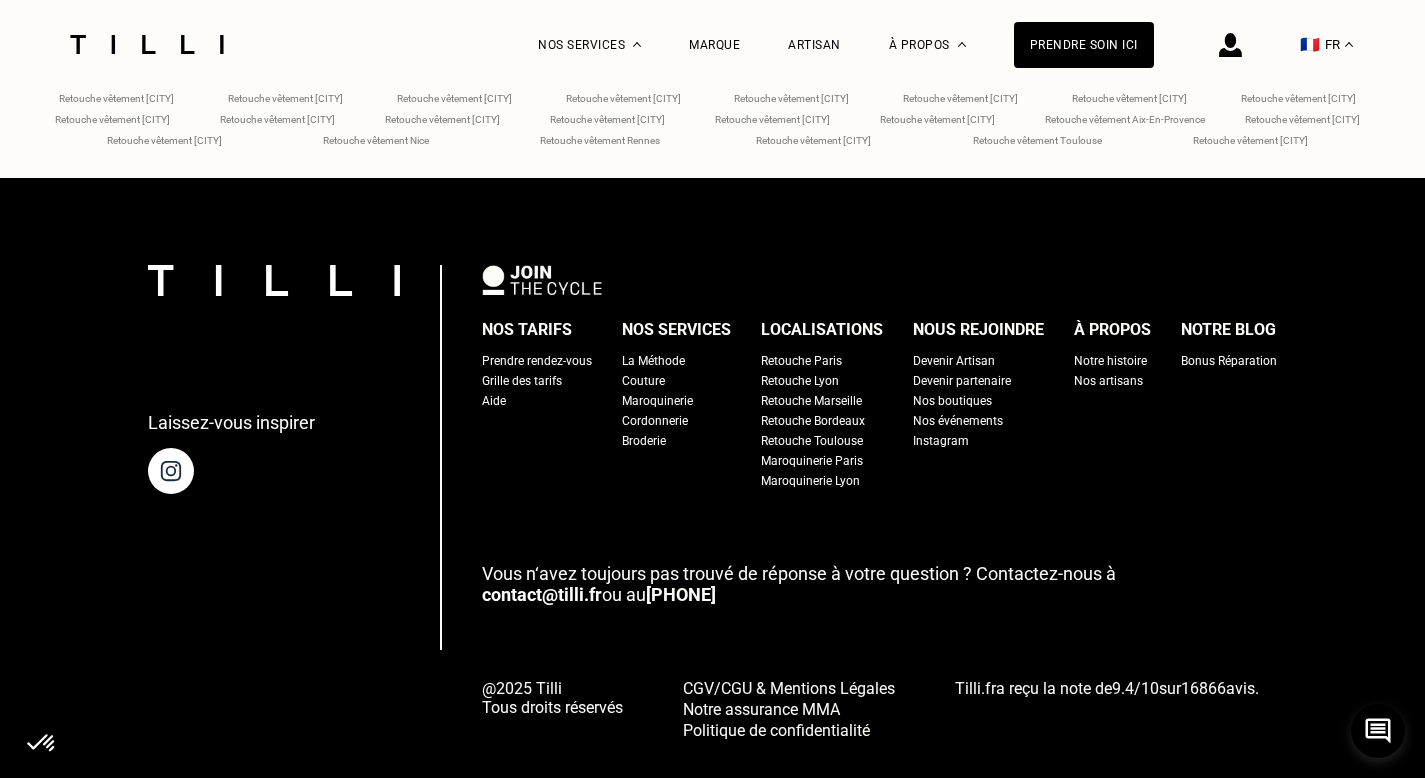 click on "Retouche Paris" at bounding box center [801, 361] 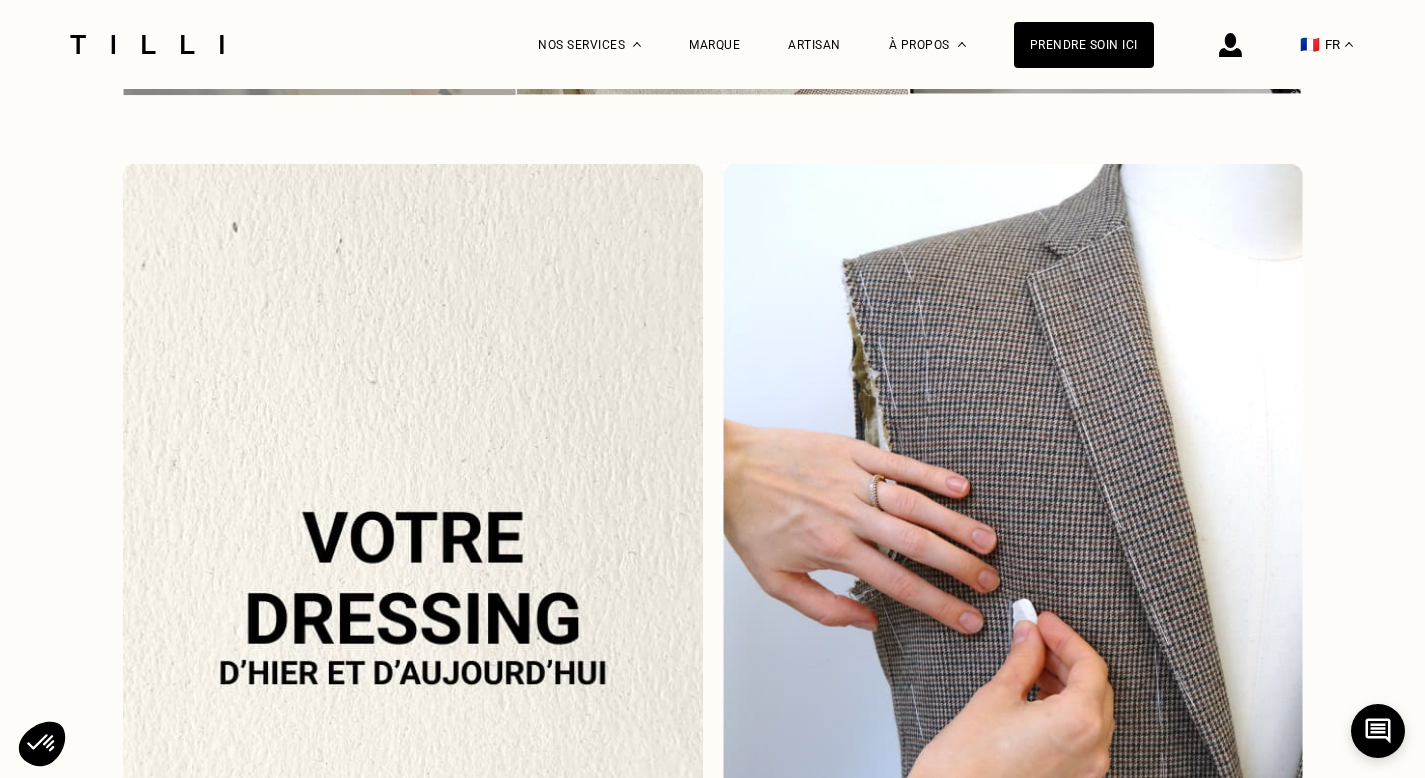 scroll, scrollTop: 1861, scrollLeft: 0, axis: vertical 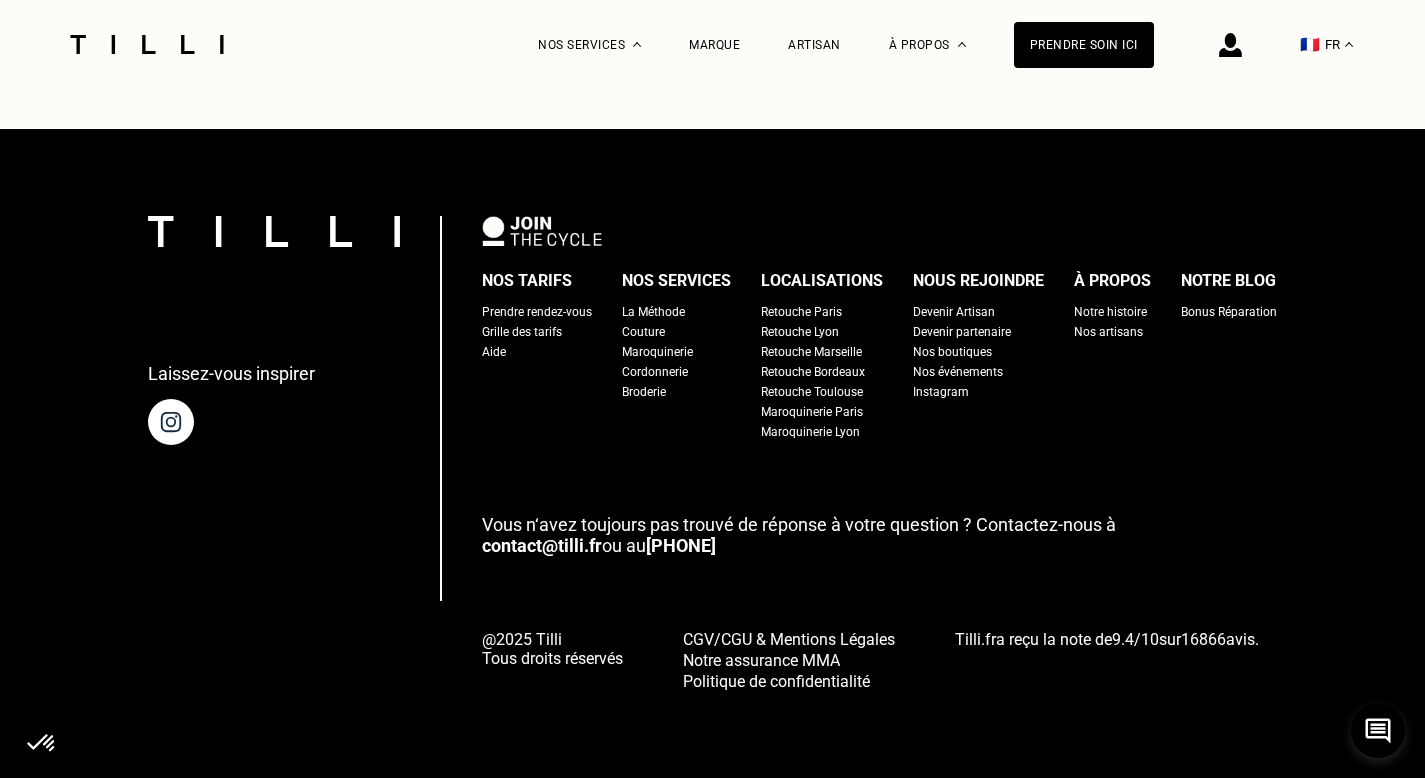 select on "FR" 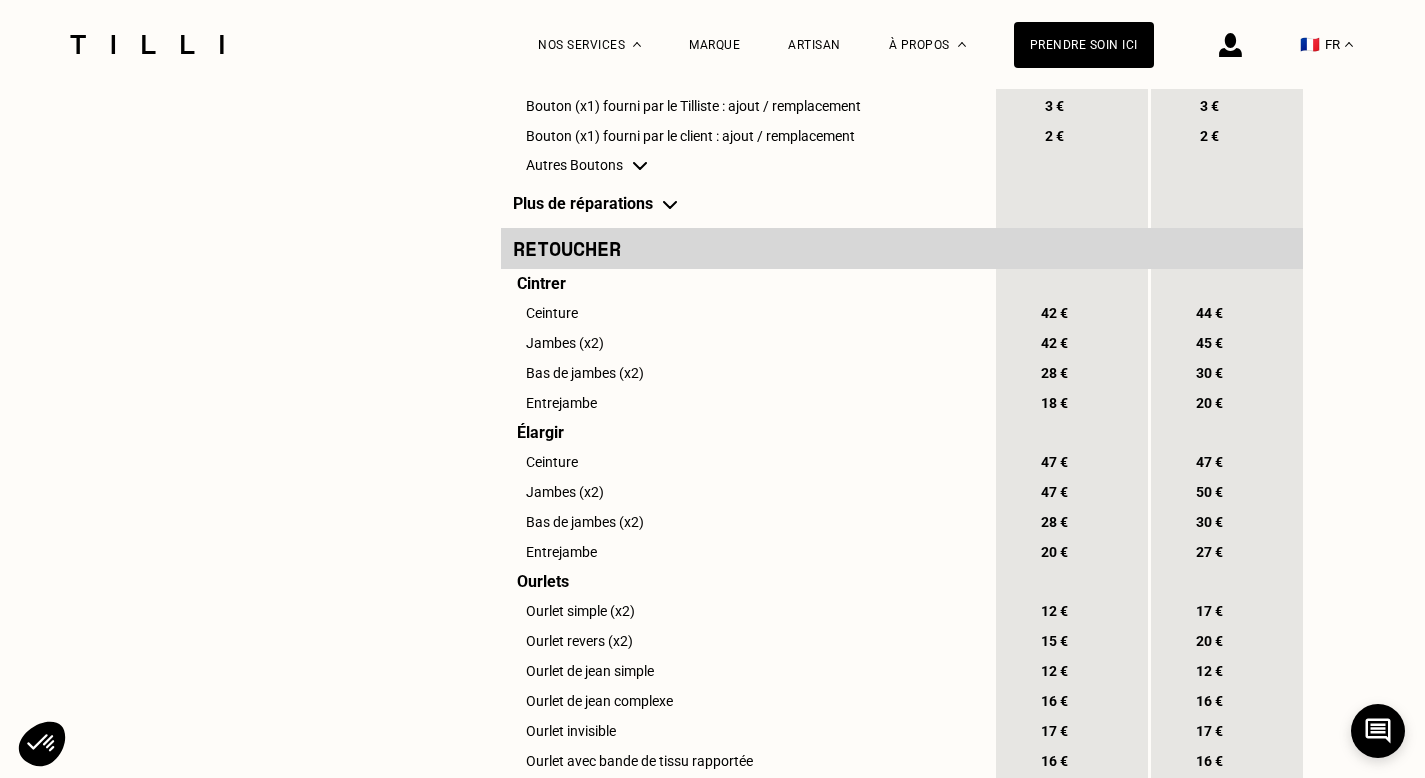 scroll, scrollTop: 2638, scrollLeft: 0, axis: vertical 